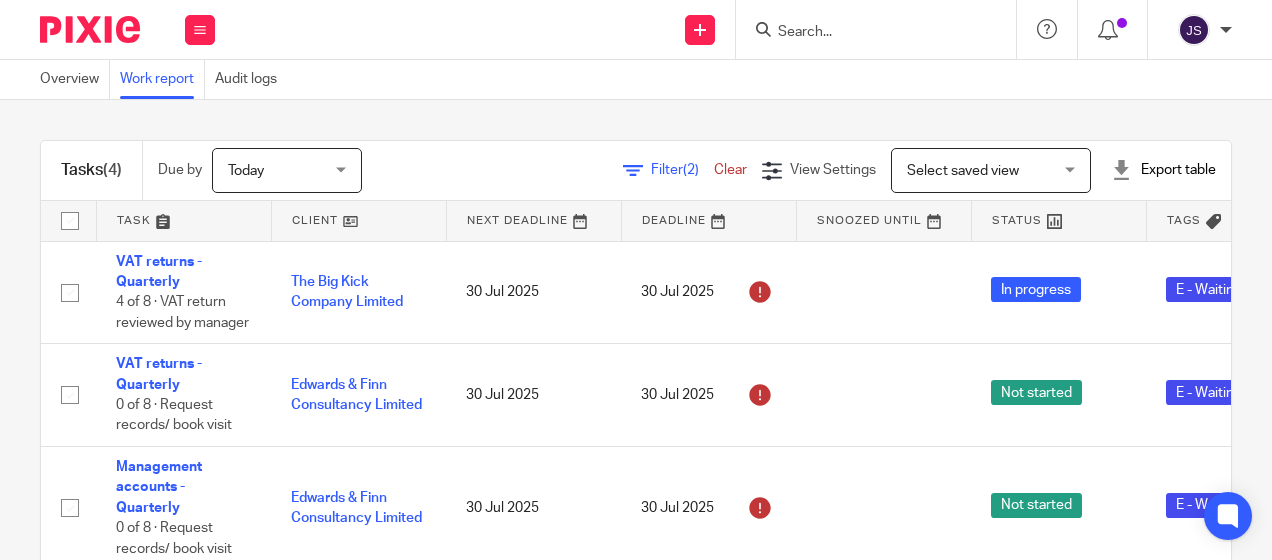 scroll, scrollTop: 0, scrollLeft: 0, axis: both 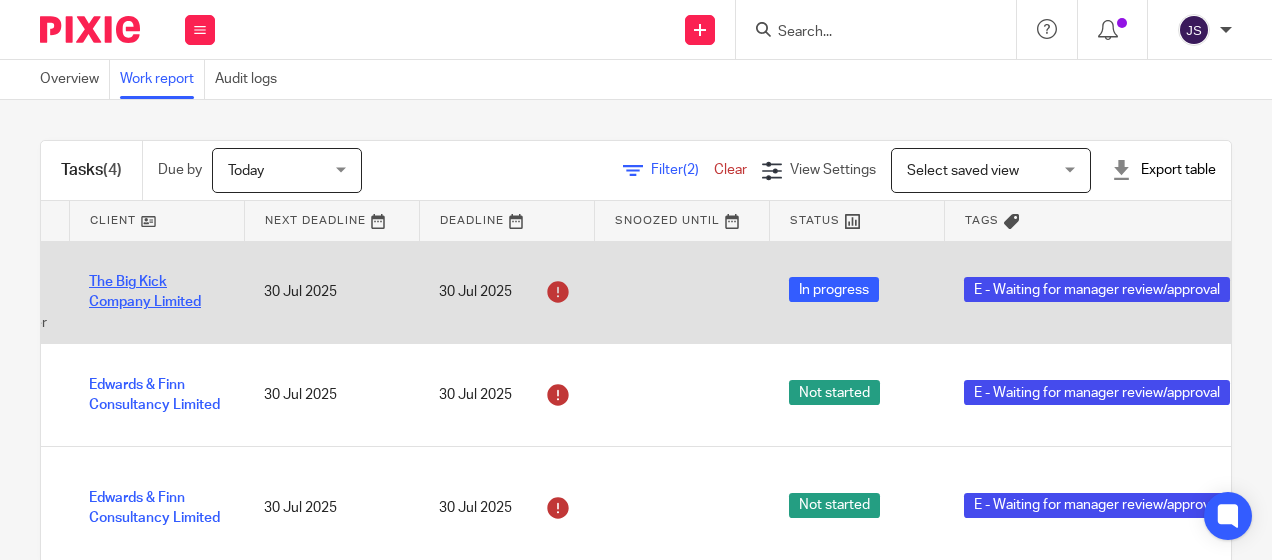 click on "The Big Kick Company Limited" at bounding box center [145, 292] 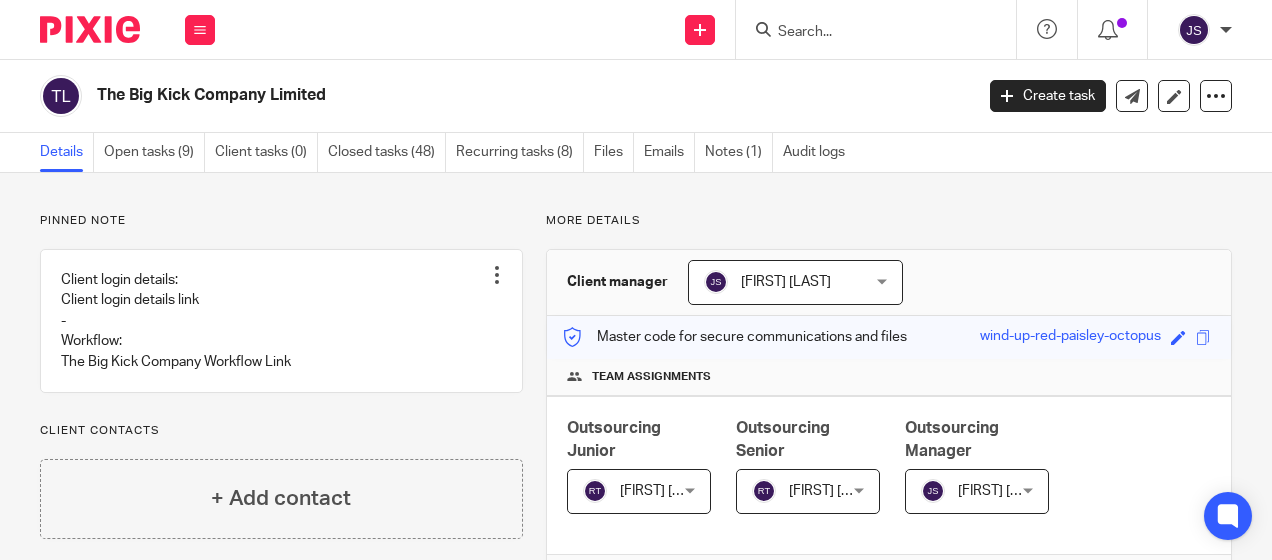 scroll, scrollTop: 0, scrollLeft: 0, axis: both 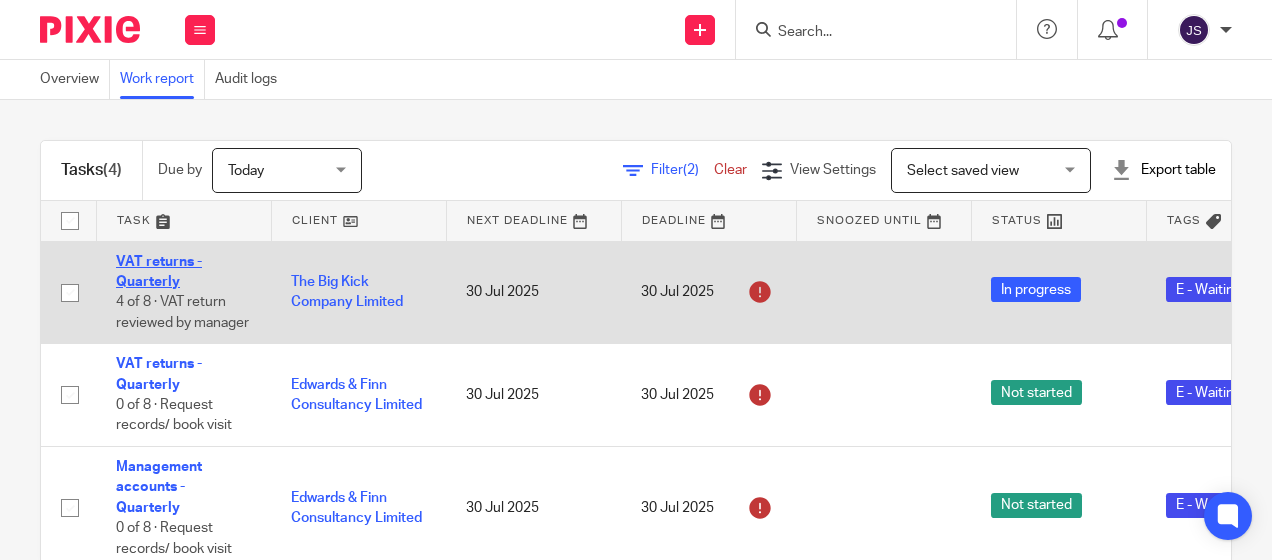 click on "VAT returns - Quarterly" at bounding box center [159, 272] 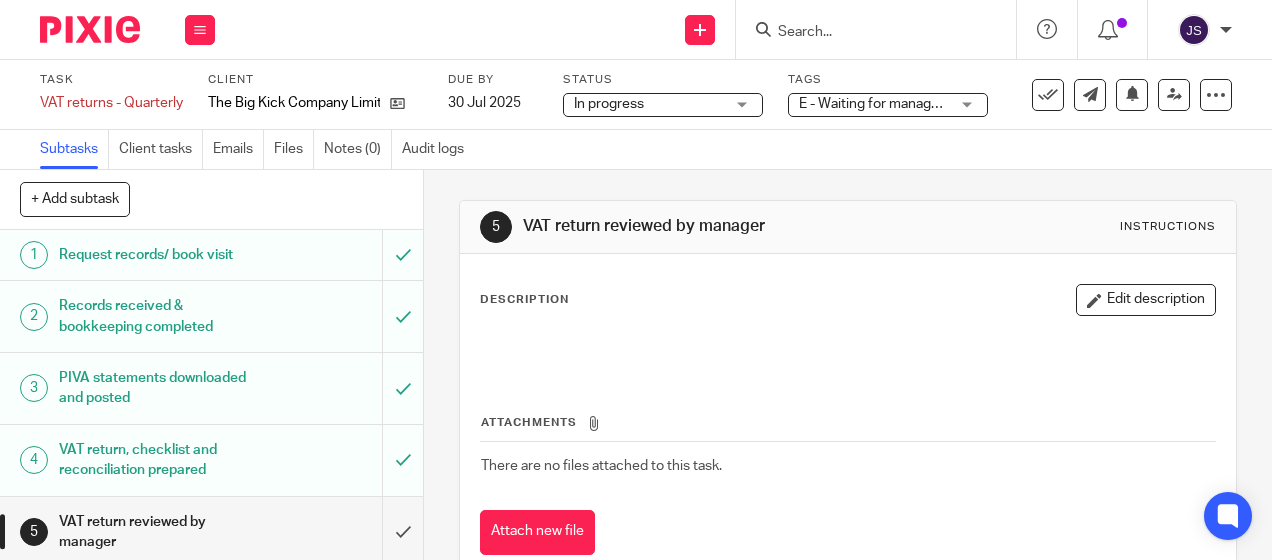 scroll, scrollTop: 0, scrollLeft: 0, axis: both 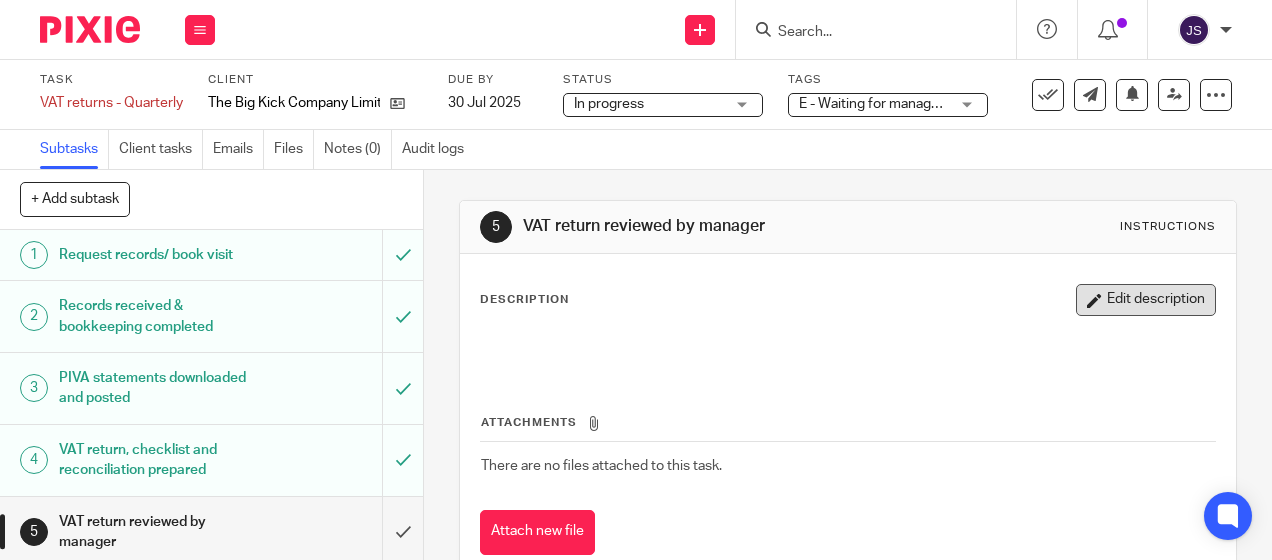 click on "Edit description" at bounding box center (1146, 300) 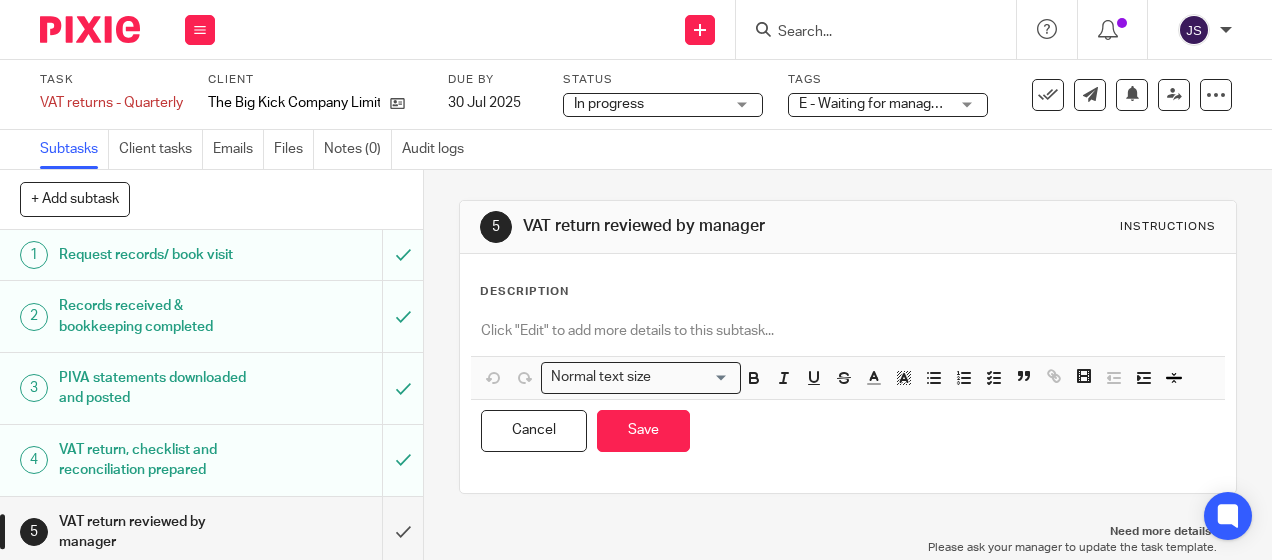 click at bounding box center [847, 333] 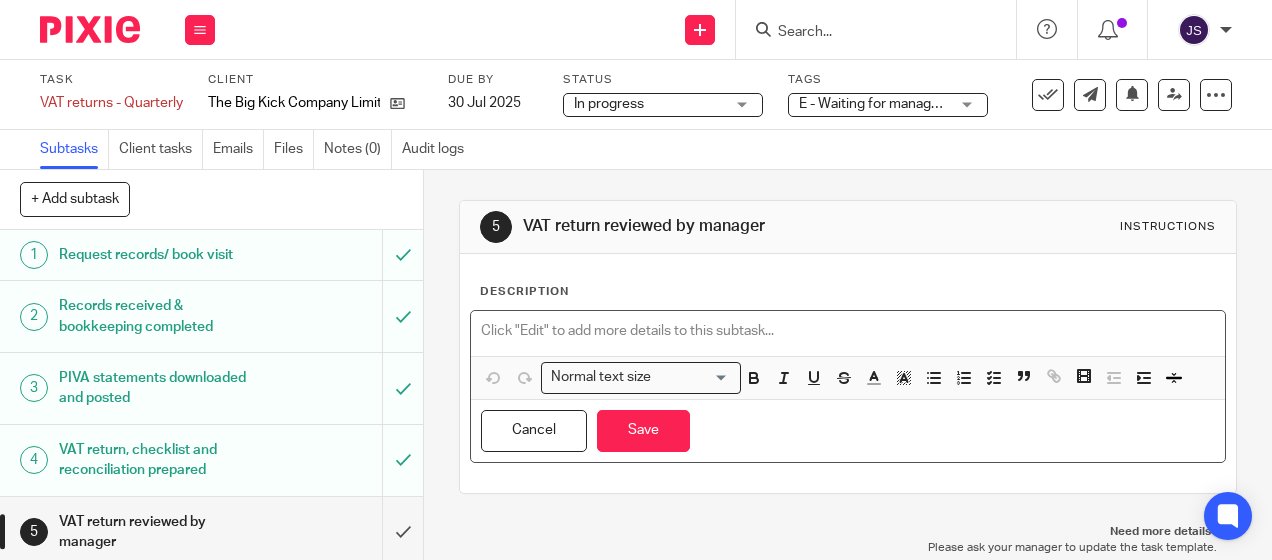 type 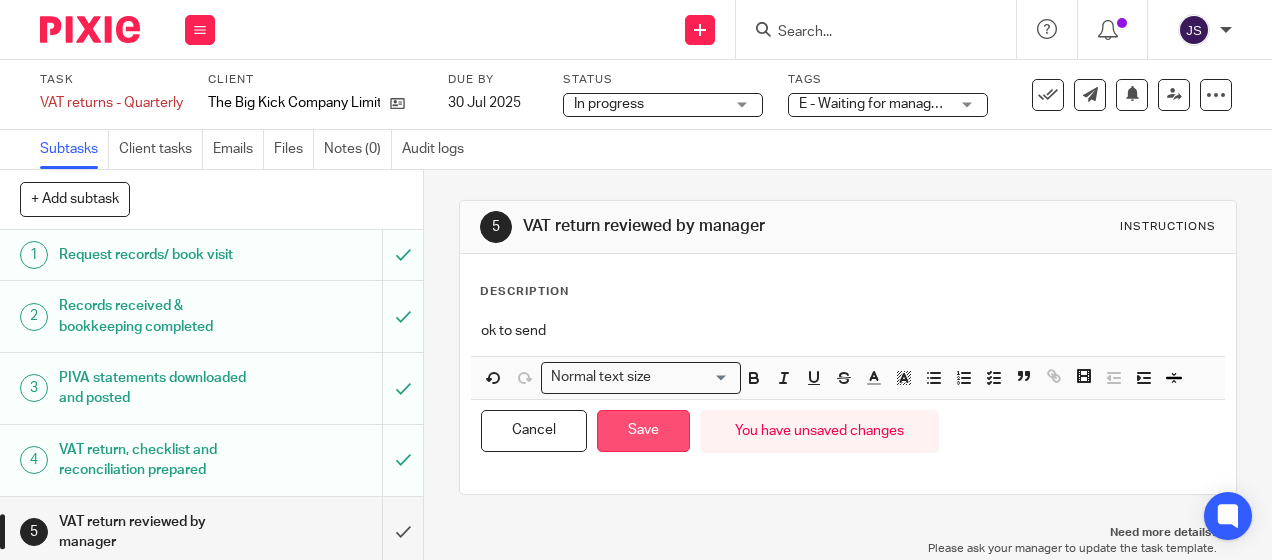 click on "Save" at bounding box center [643, 431] 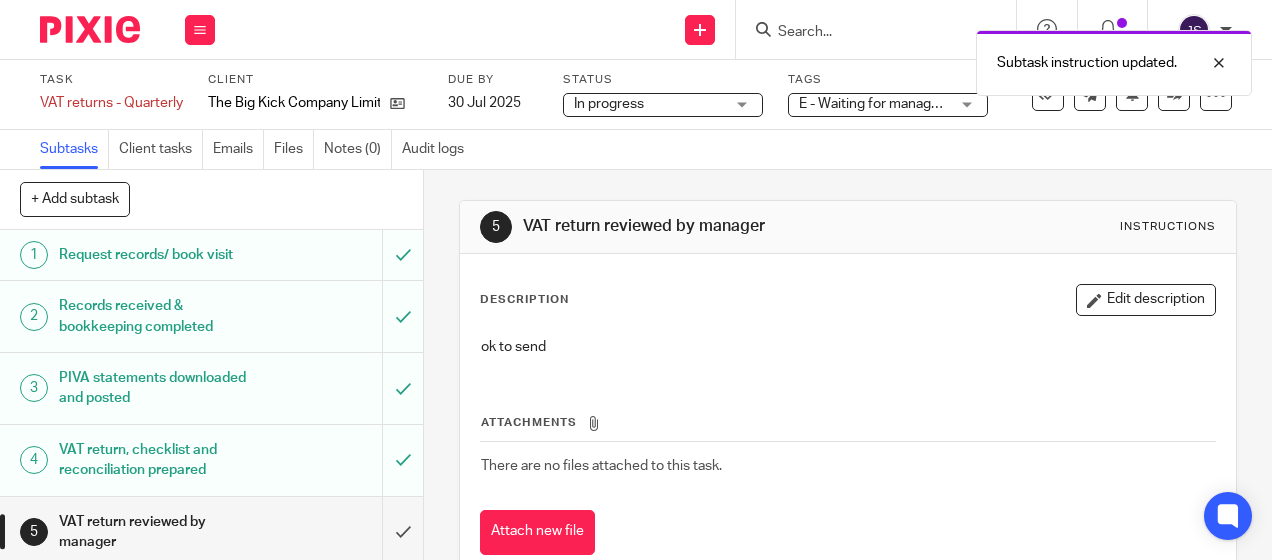 click on "E - Waiting for manager review/approval" at bounding box center [888, 105] 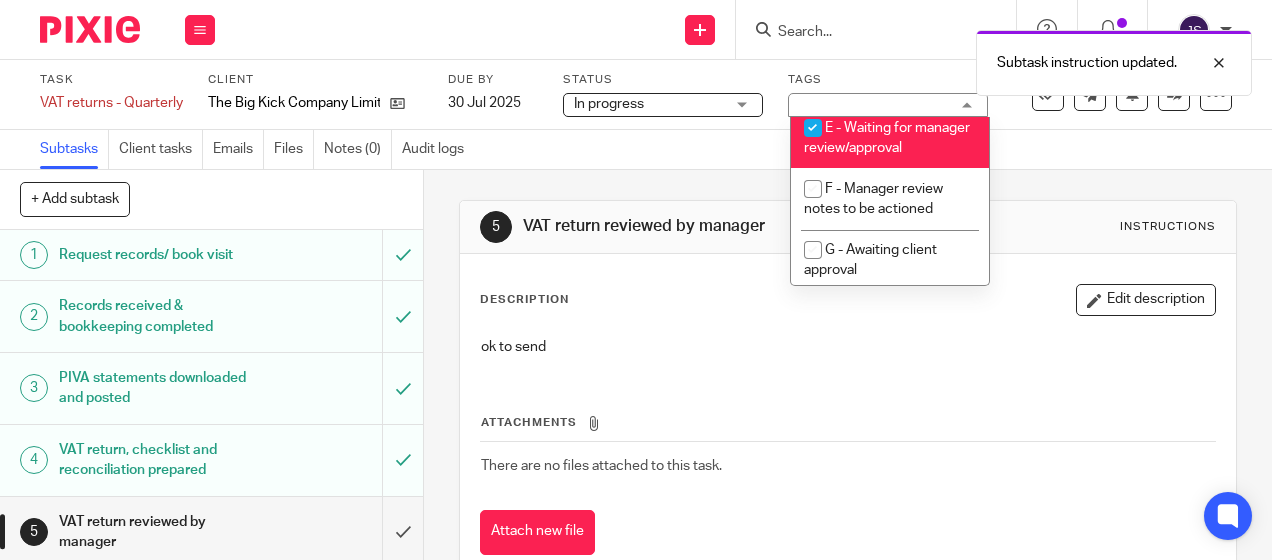 scroll, scrollTop: 293, scrollLeft: 0, axis: vertical 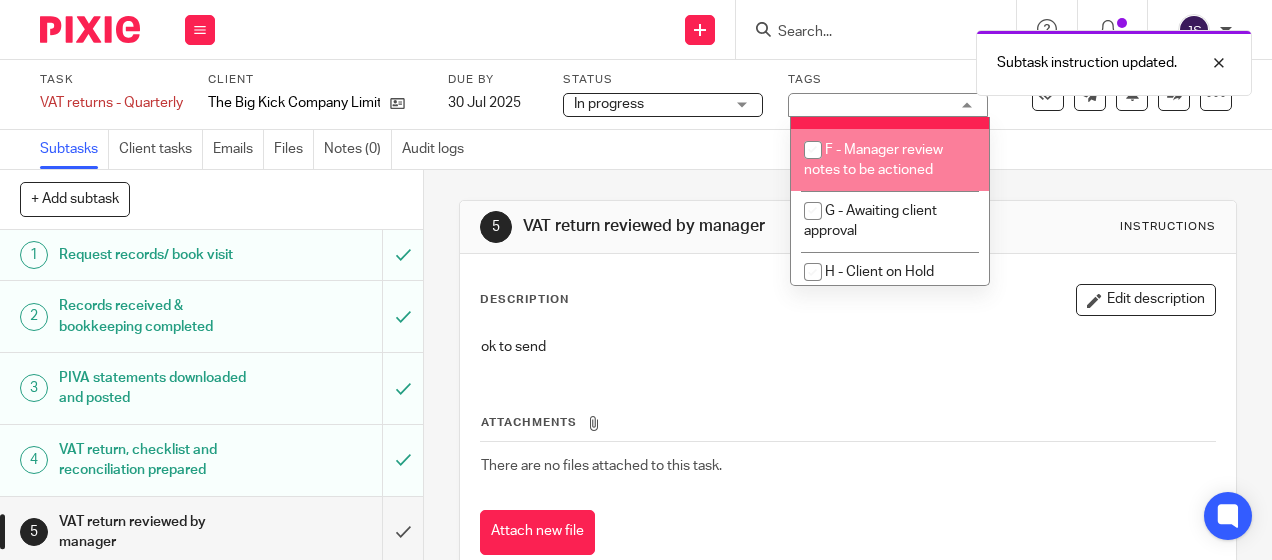 click on "F - Manager review notes to be actioned" at bounding box center (873, 160) 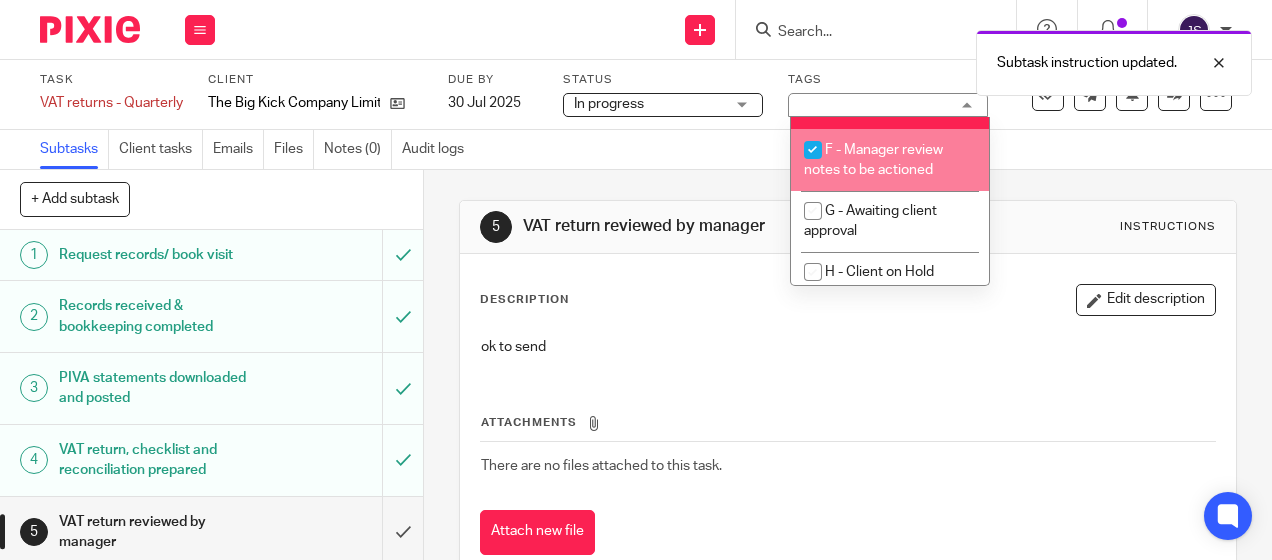checkbox on "true" 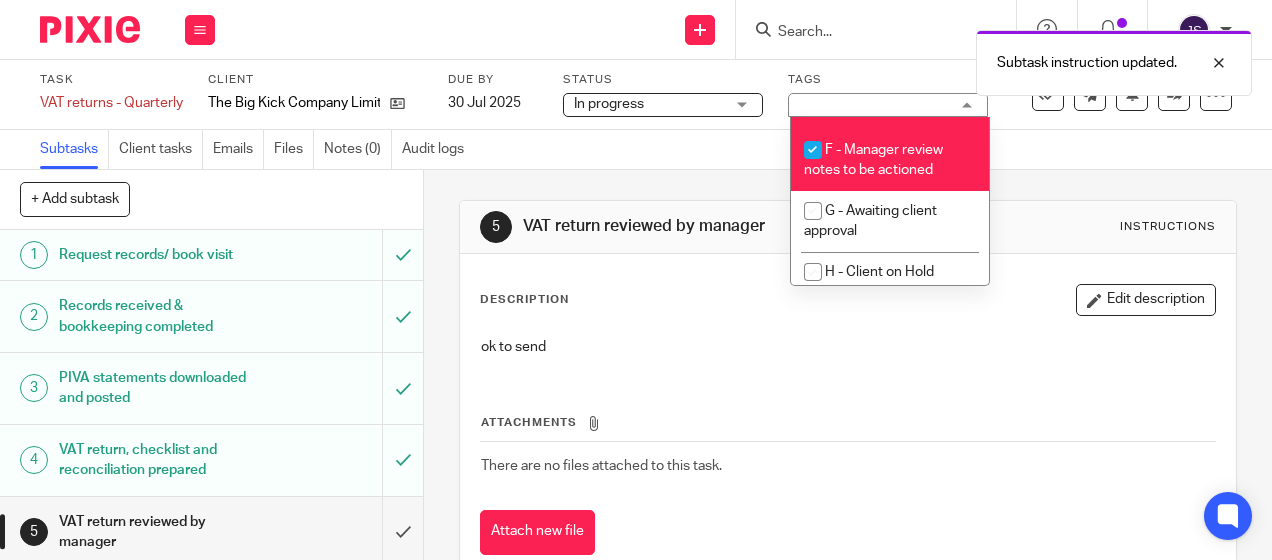 click on "E - Waiting for manager review/approval" at bounding box center (890, 98) 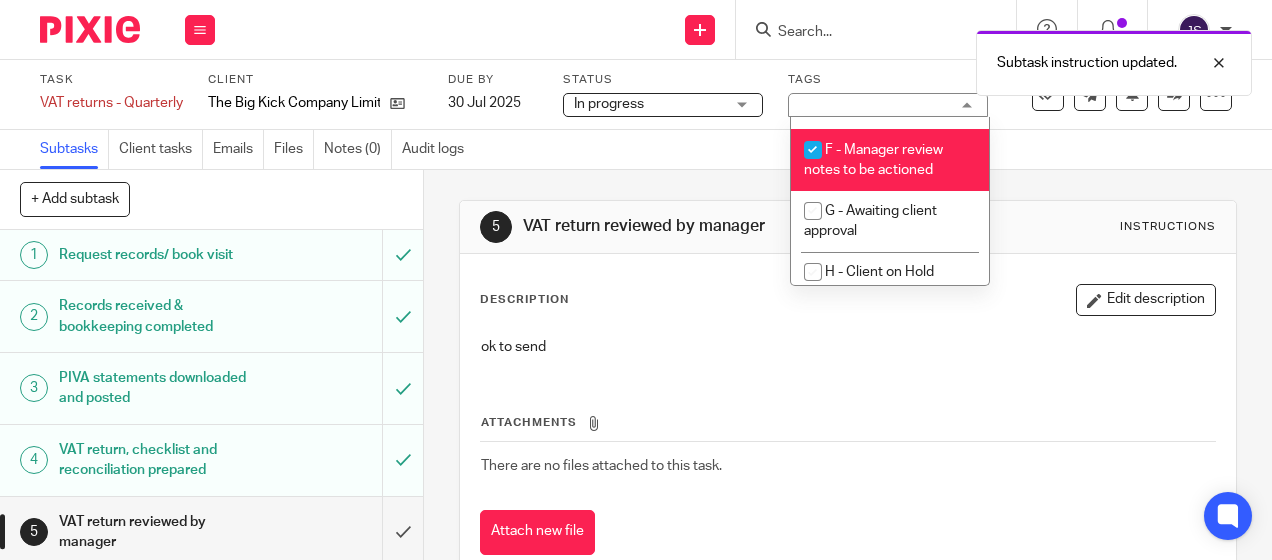 click on "Subtasks
Client tasks
Emails
Files
Notes (0)
Audit logs" at bounding box center [636, 150] 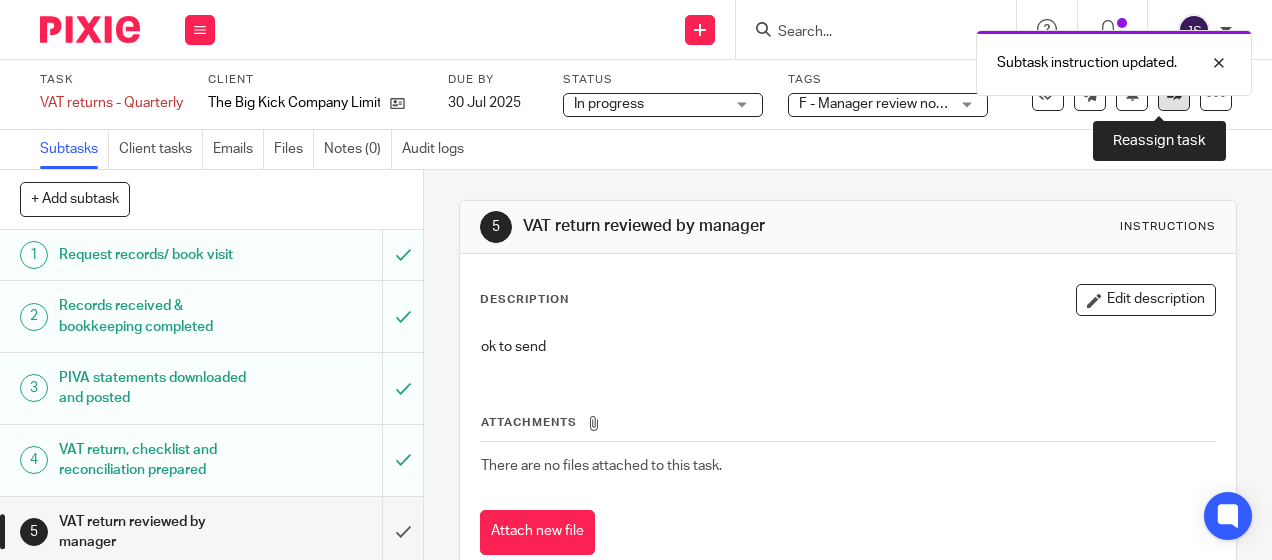 click at bounding box center (1174, 95) 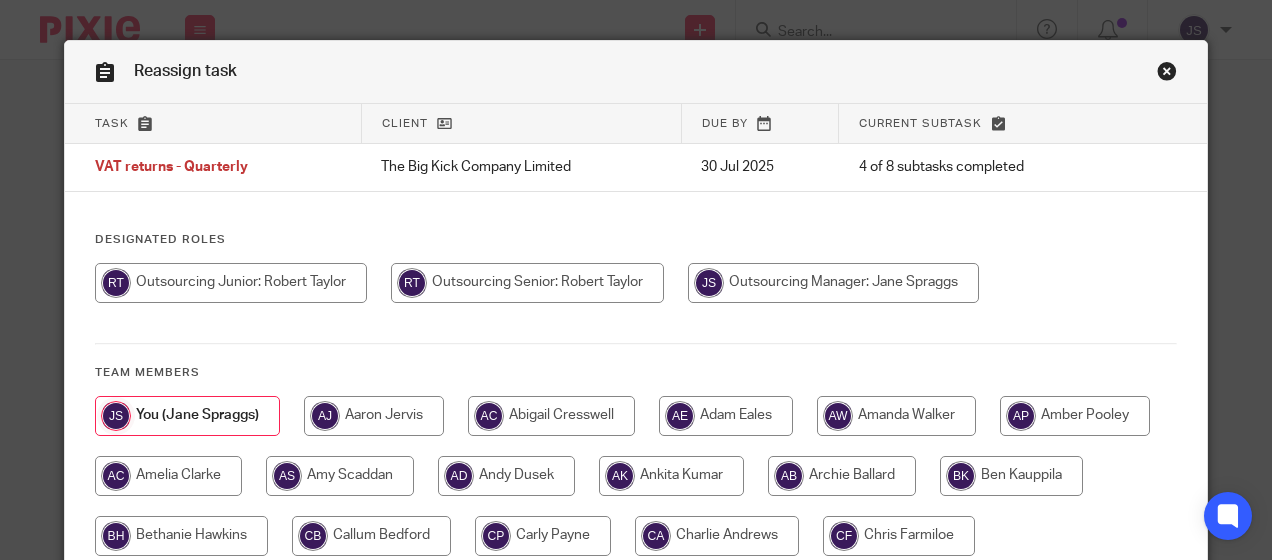 scroll, scrollTop: 0, scrollLeft: 0, axis: both 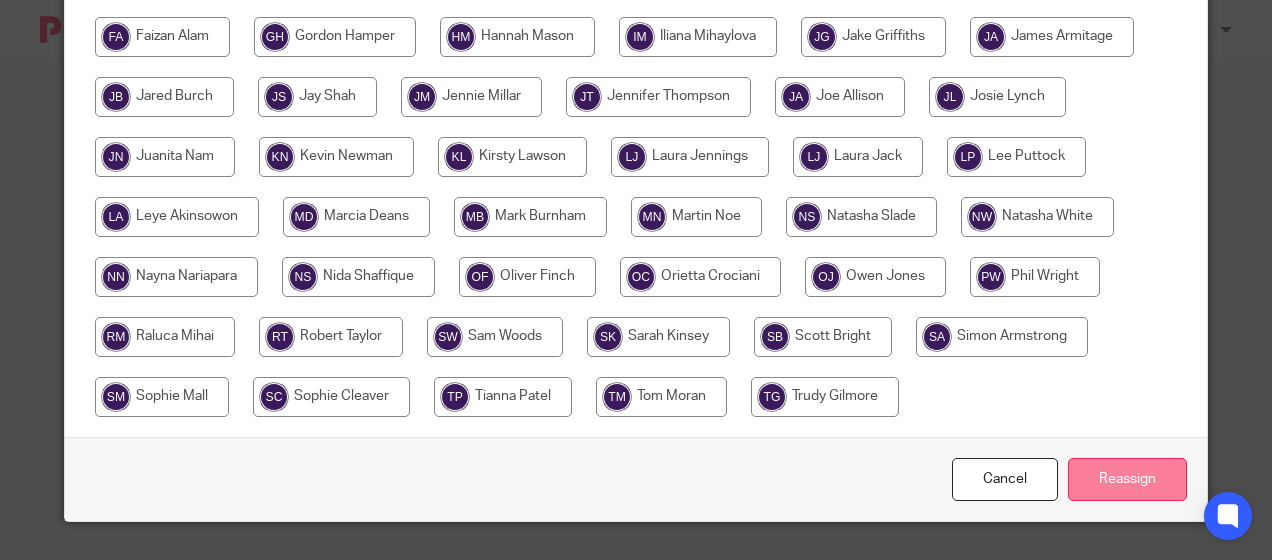 click on "Reassign" at bounding box center [1127, 479] 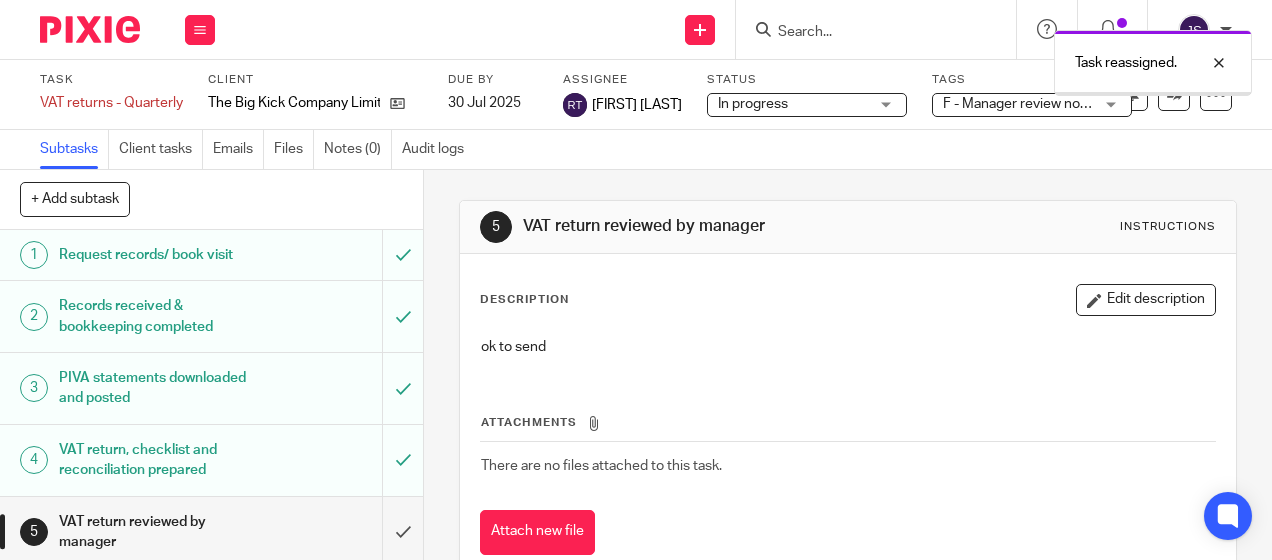 scroll, scrollTop: 0, scrollLeft: 0, axis: both 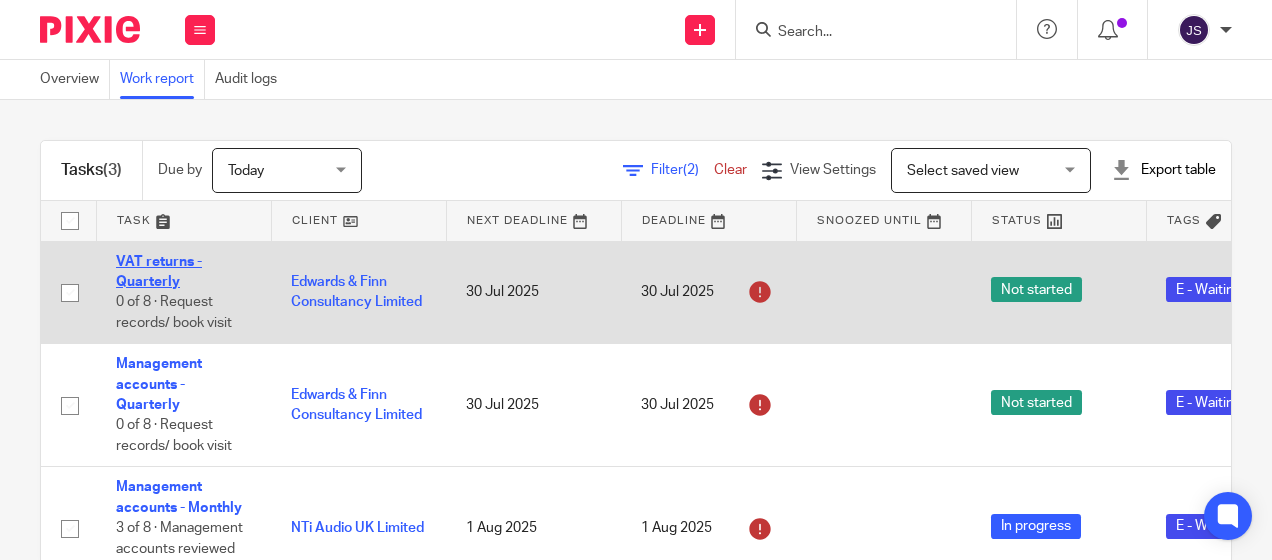 click on "VAT returns - Quarterly" at bounding box center [159, 272] 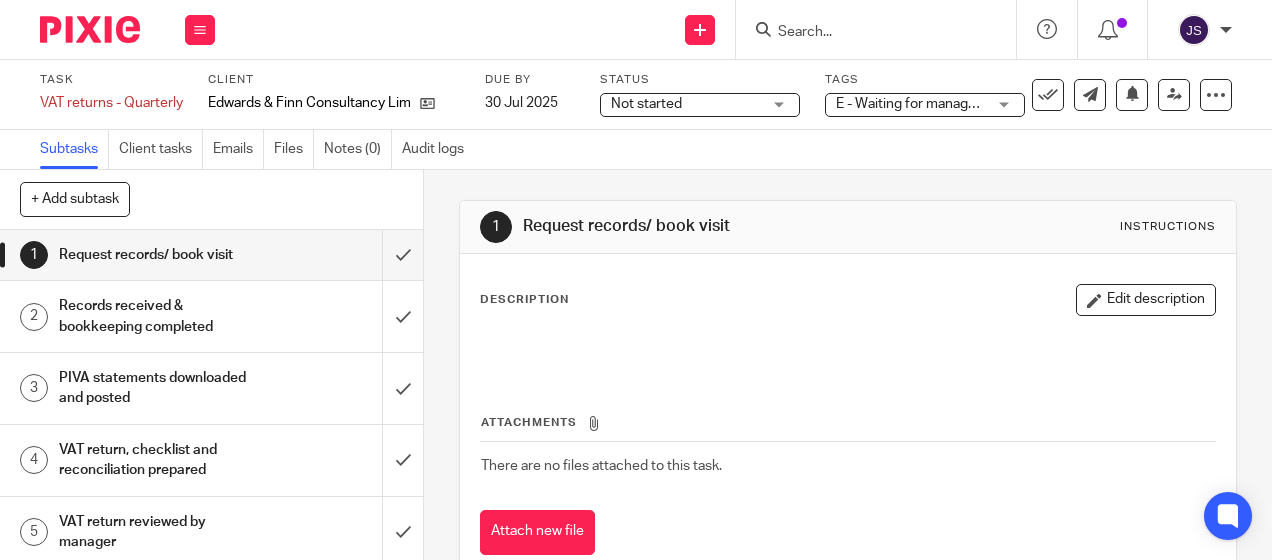 scroll, scrollTop: 0, scrollLeft: 0, axis: both 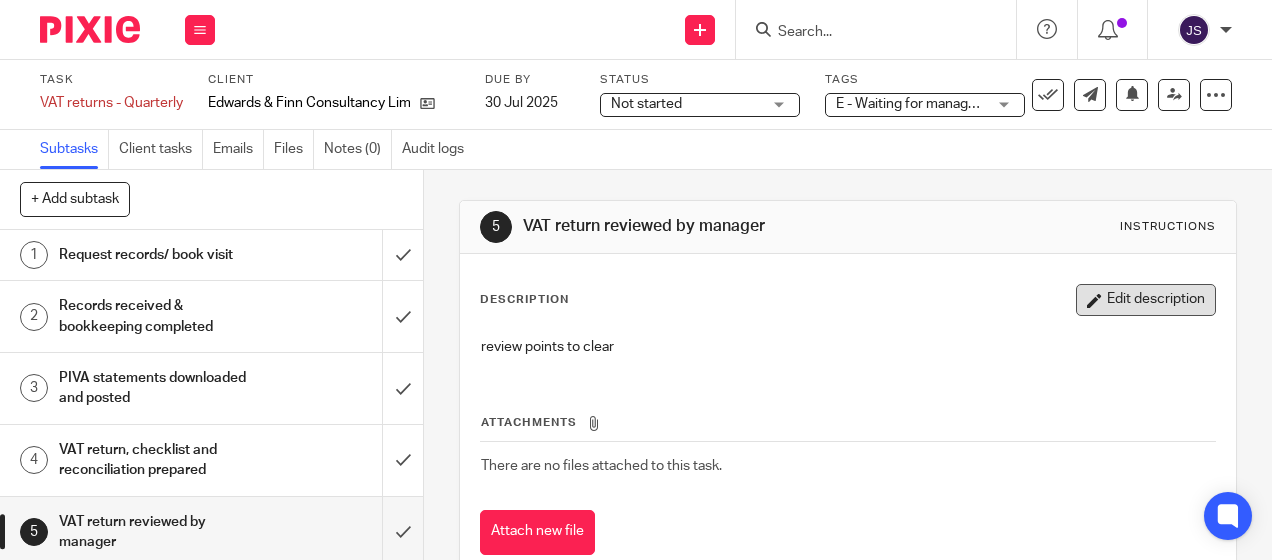 click on "Edit description" at bounding box center [1146, 300] 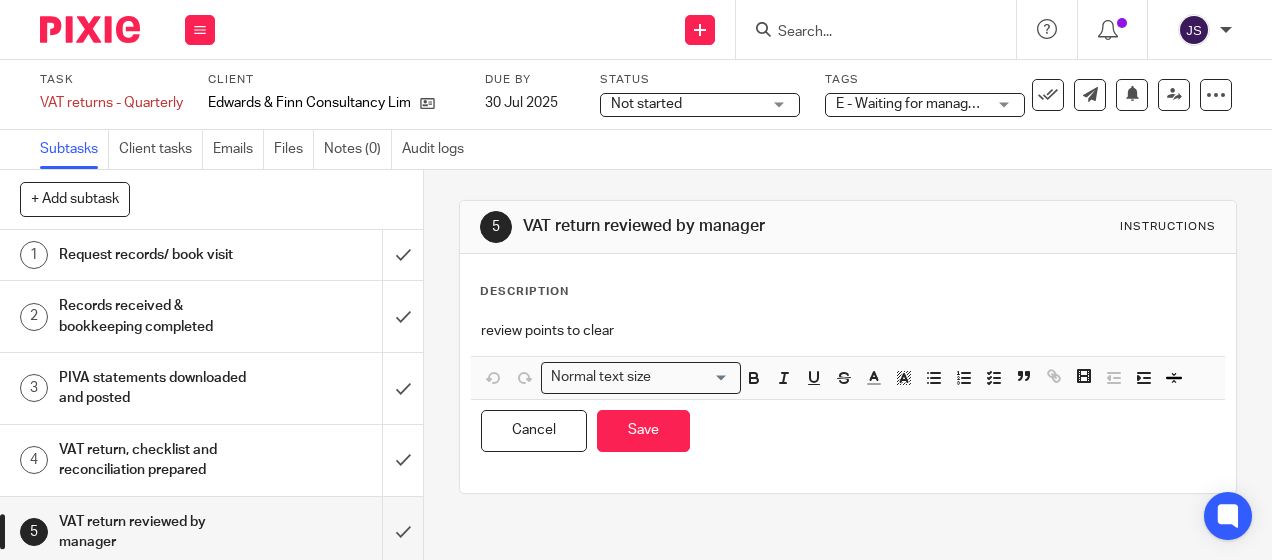 click on "review points to clear" at bounding box center [847, 331] 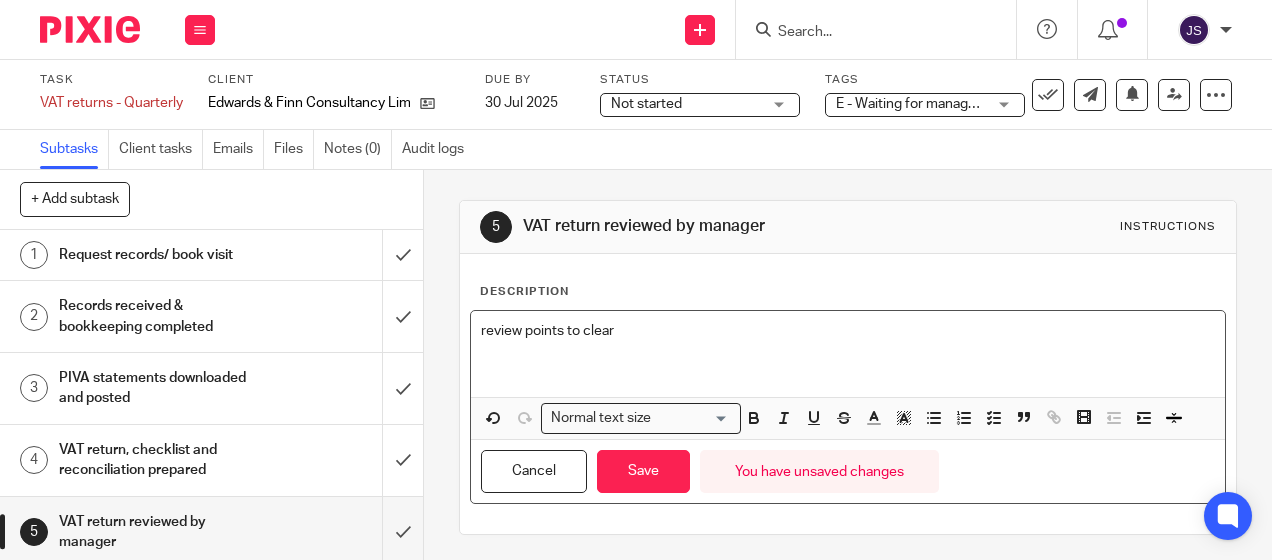 type 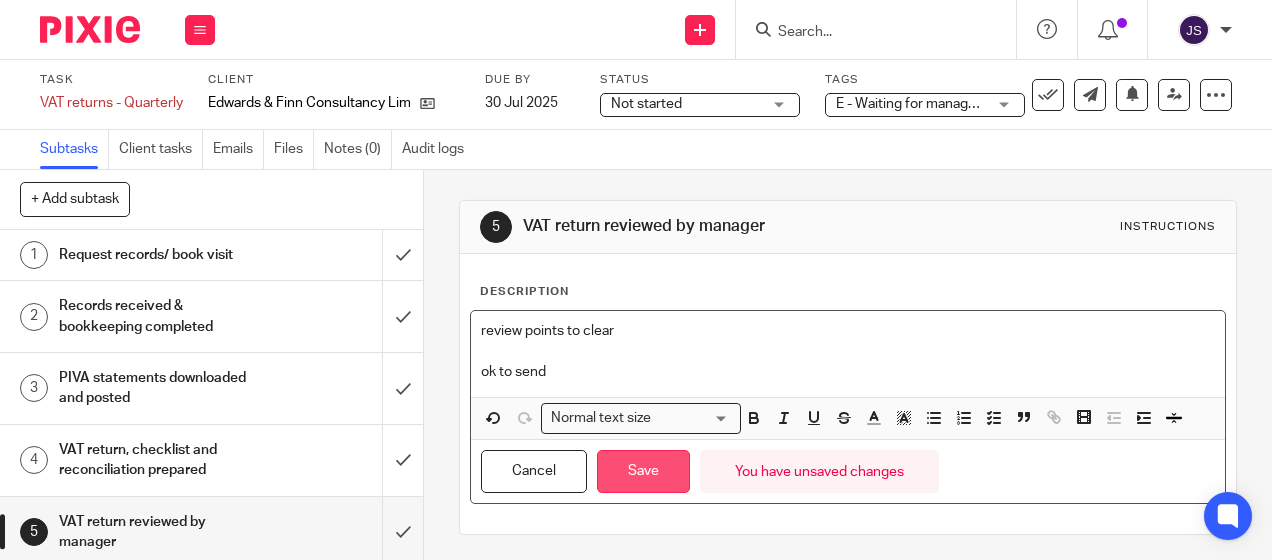 click on "Save" at bounding box center (643, 471) 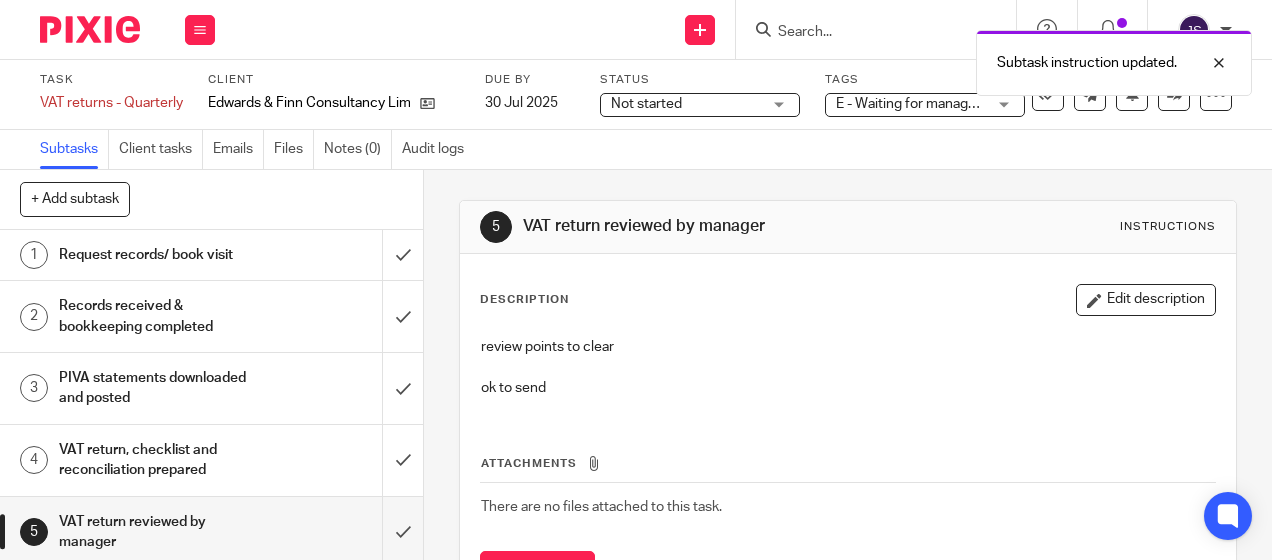 click on "E - Waiting for manager review/approval" at bounding box center (959, 104) 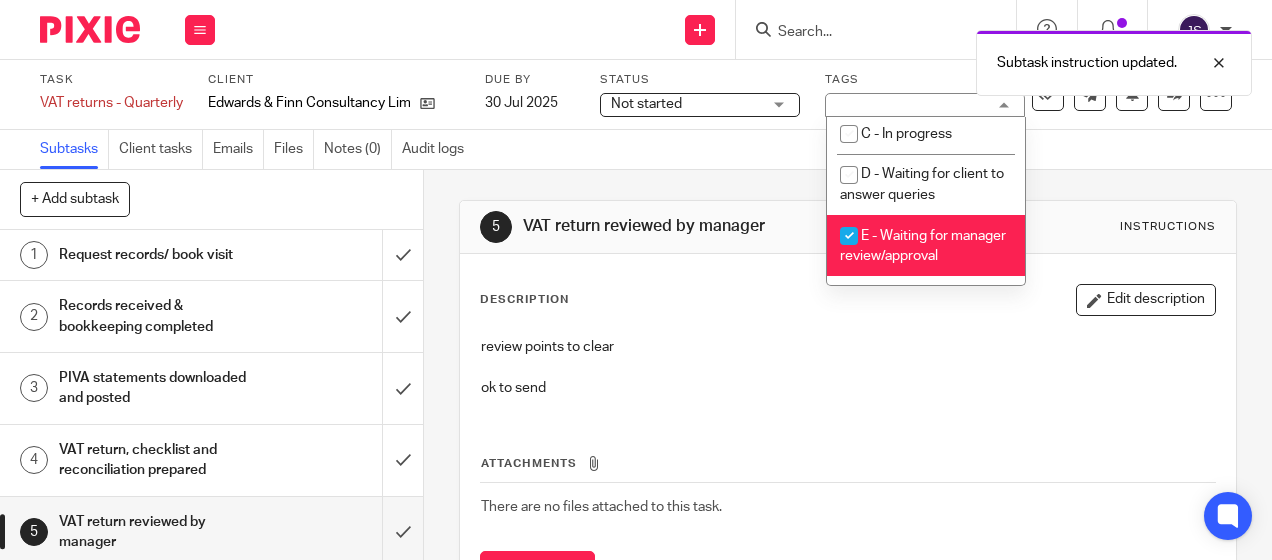scroll, scrollTop: 293, scrollLeft: 0, axis: vertical 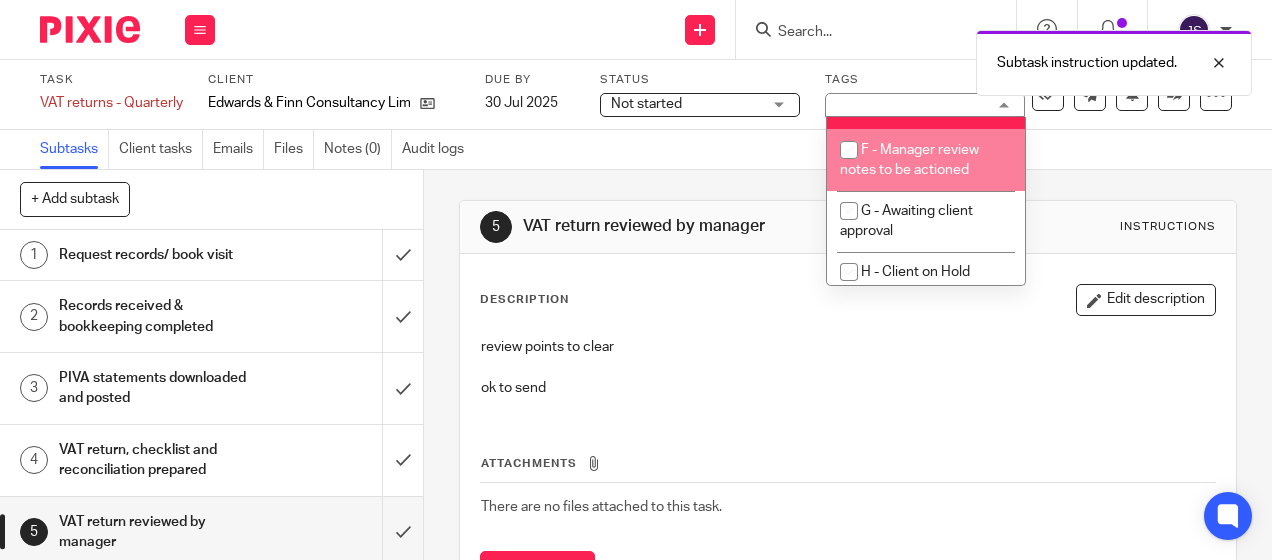 click on "F - Manager review notes to be actioned" at bounding box center (926, 159) 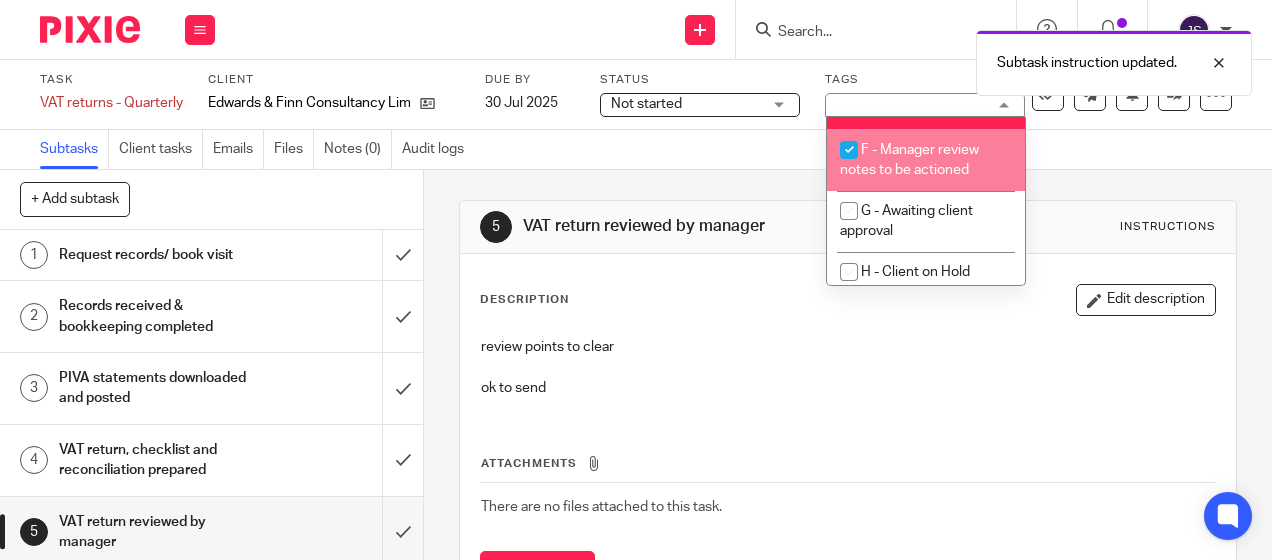 checkbox on "true" 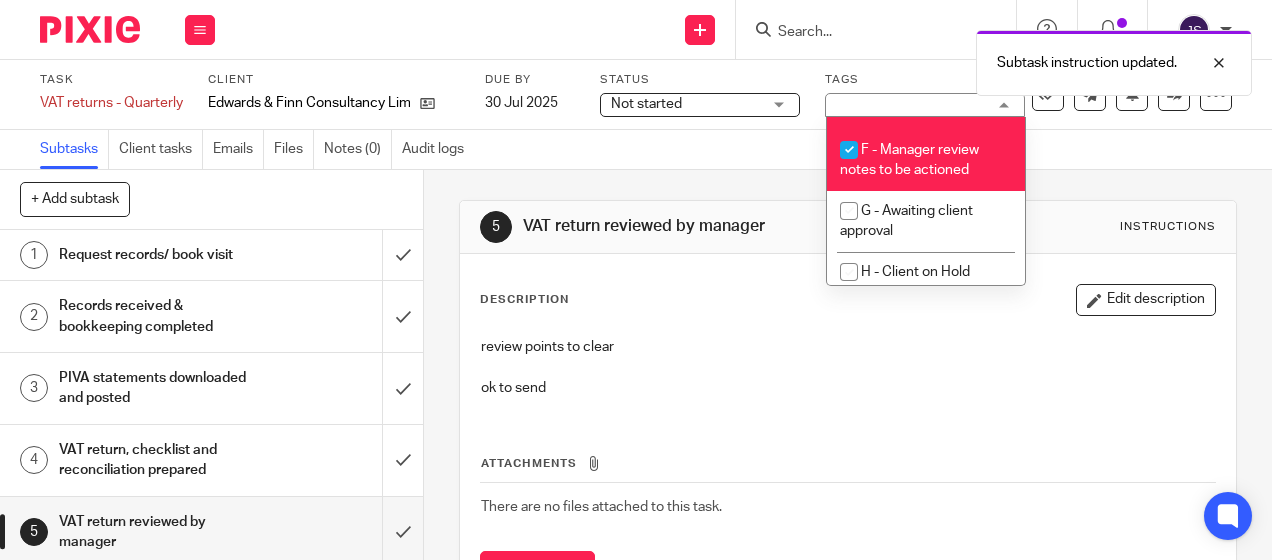 click on "E - Waiting for manager review/approval" at bounding box center (923, 99) 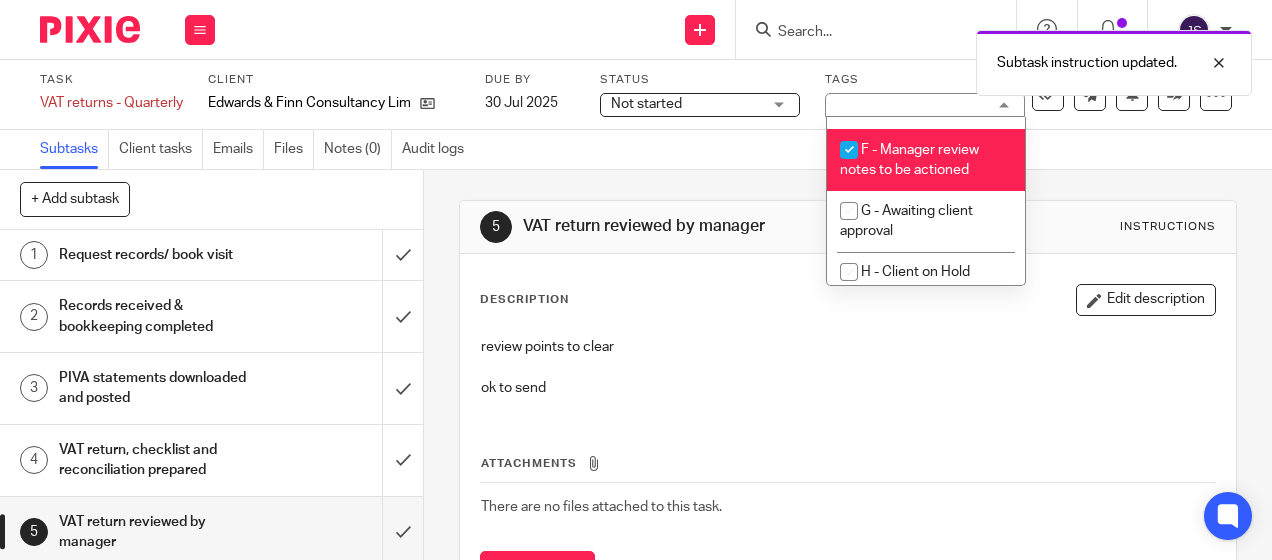 click on "Subtasks
Client tasks
Emails
Files
Notes (0)
Audit logs" at bounding box center (636, 150) 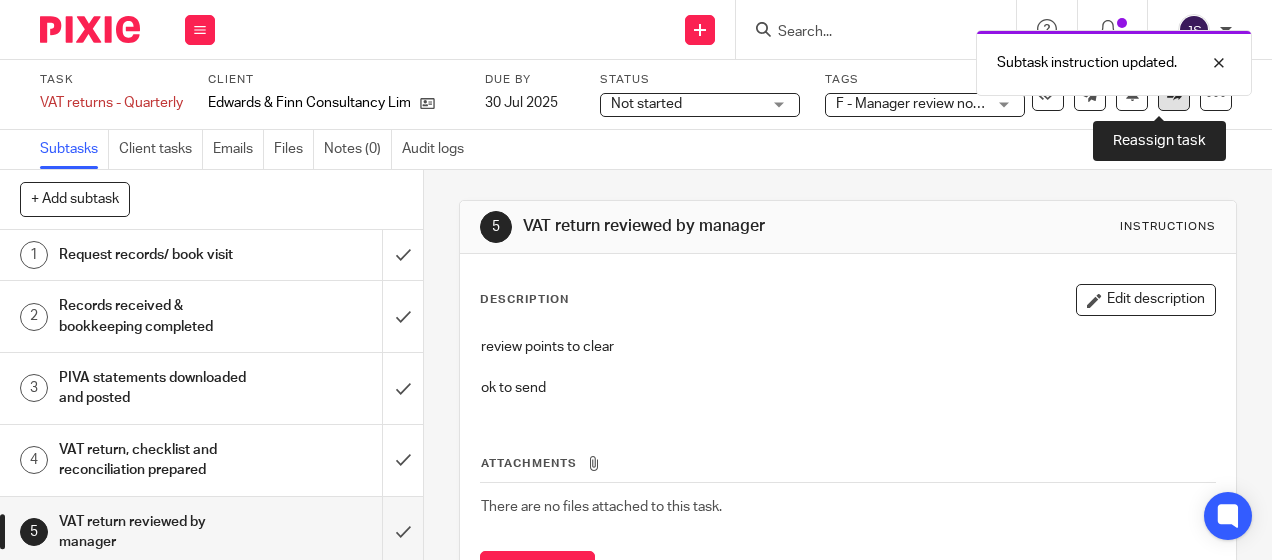 click at bounding box center (1174, 95) 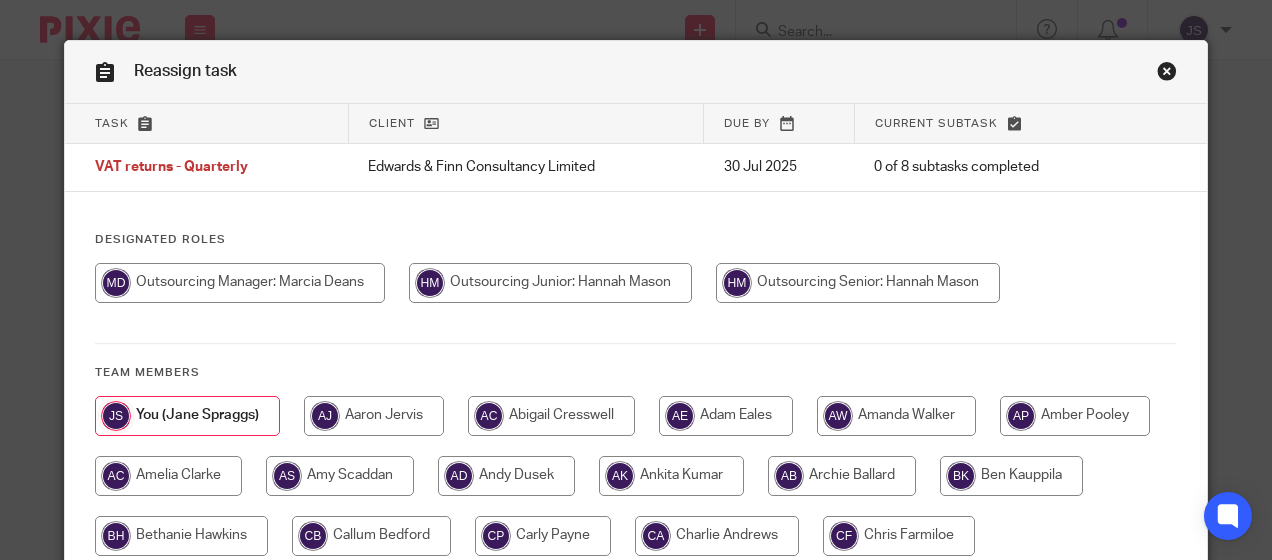 scroll, scrollTop: 0, scrollLeft: 0, axis: both 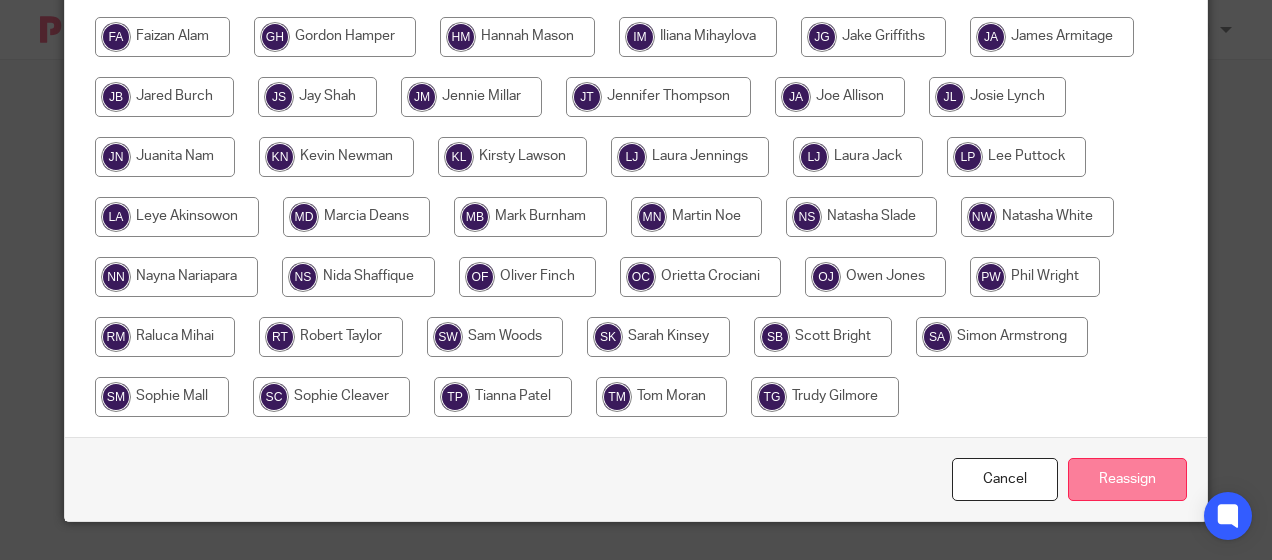 click on "Reassign" at bounding box center (1127, 479) 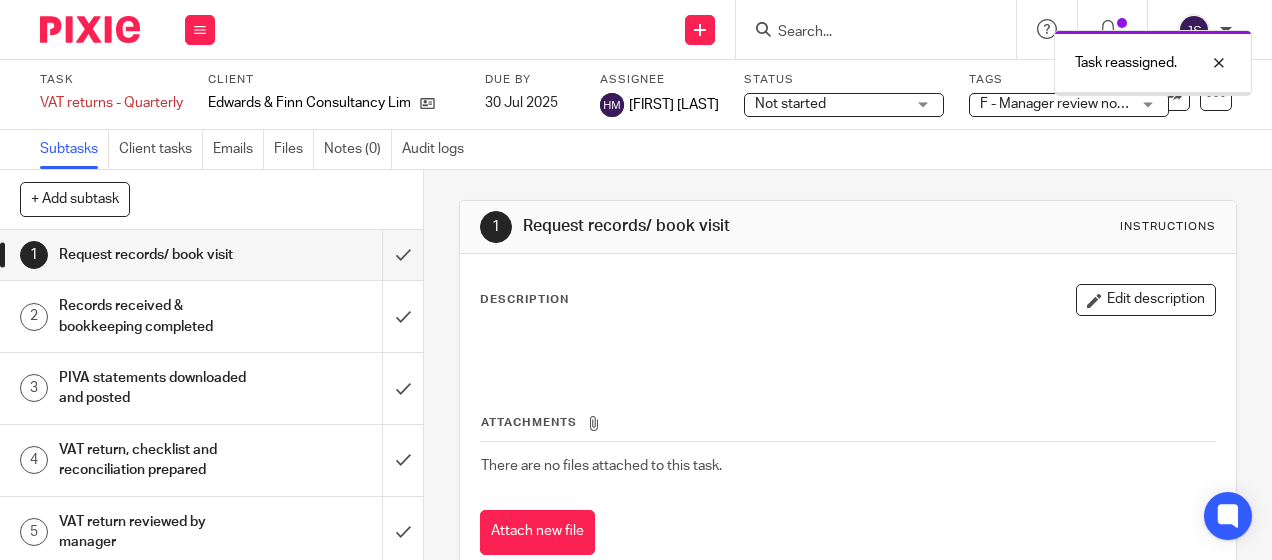 scroll, scrollTop: 0, scrollLeft: 0, axis: both 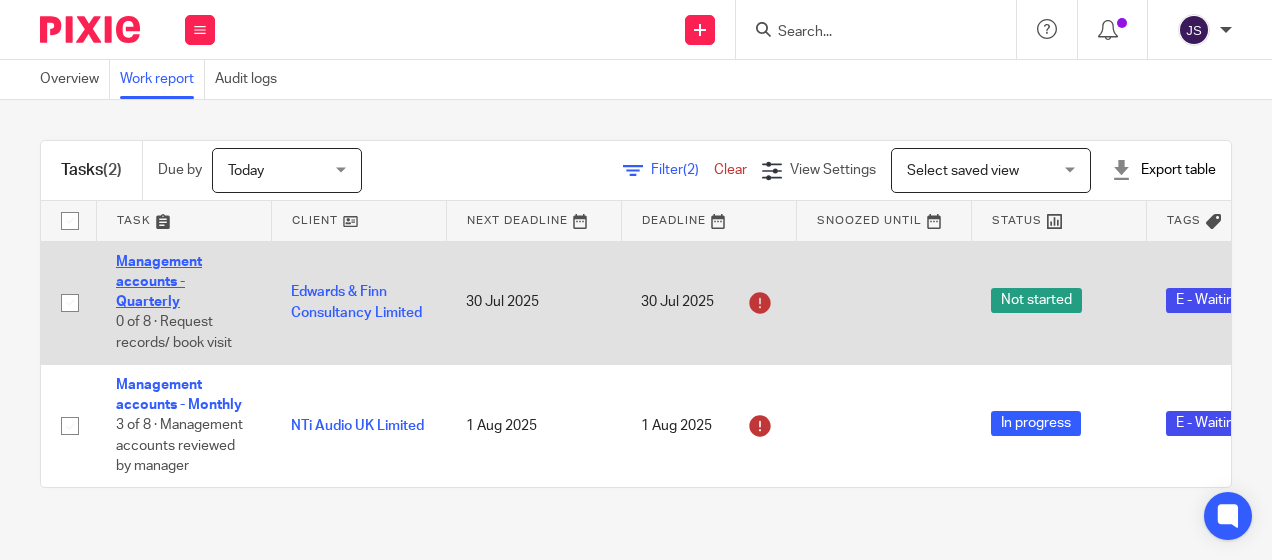 click on "Management accounts - Quarterly" at bounding box center (159, 282) 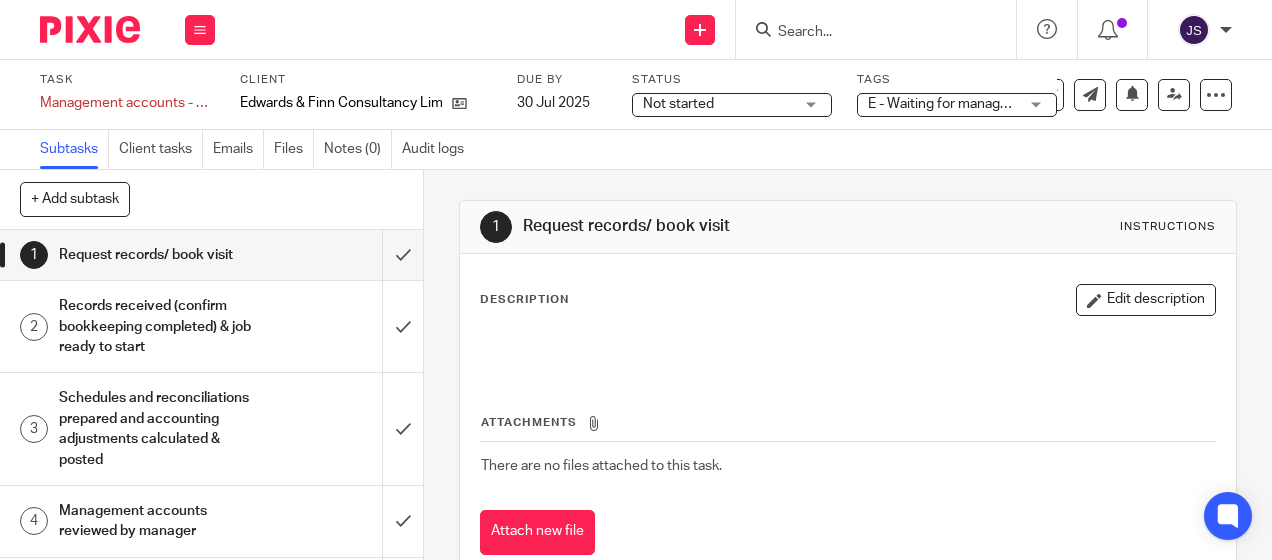 scroll, scrollTop: 0, scrollLeft: 0, axis: both 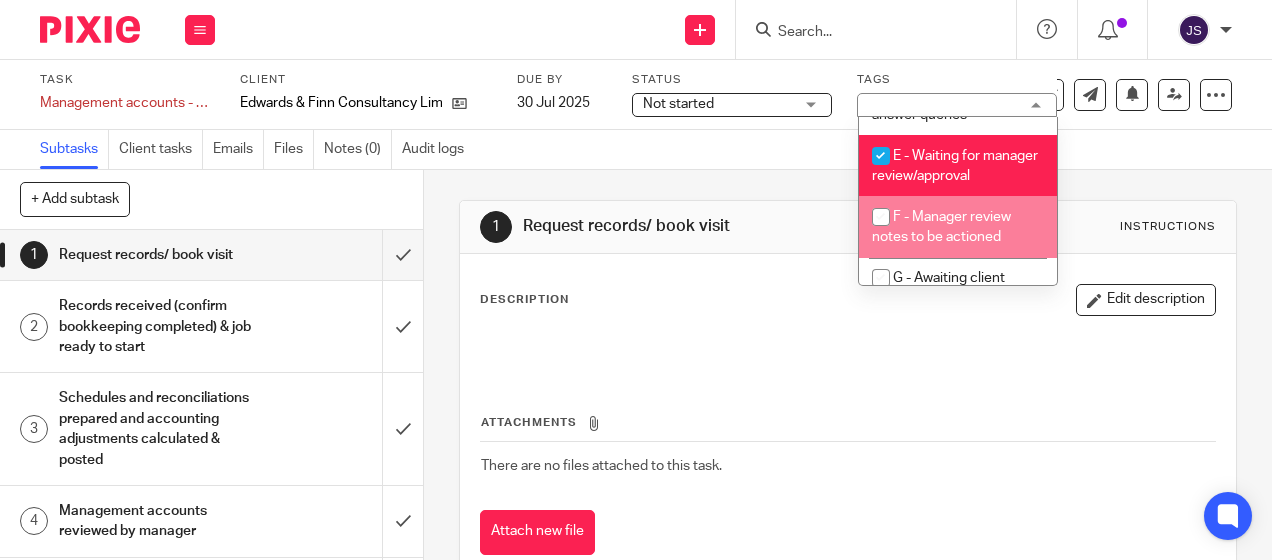 click on "F - Manager review notes to be actioned" at bounding box center (941, 227) 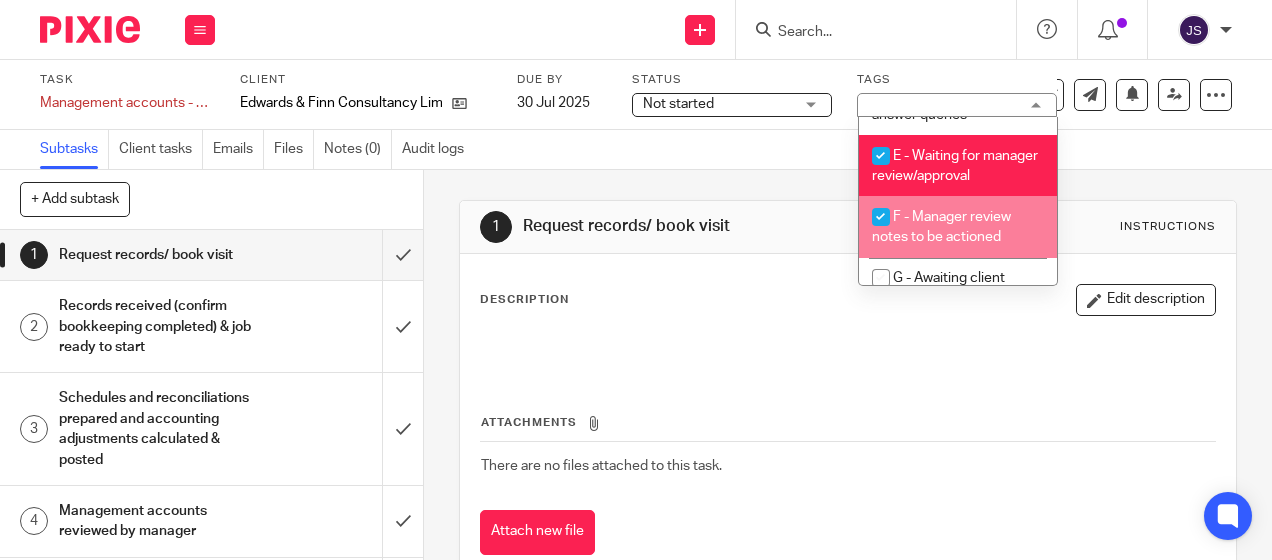 checkbox on "true" 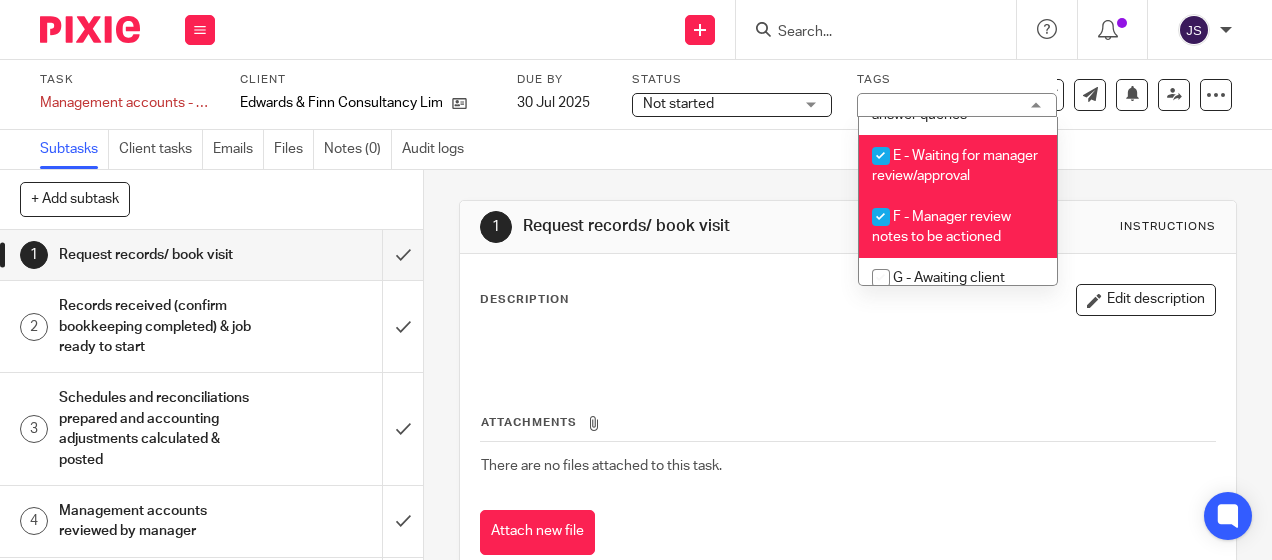 click on "E - Waiting for manager review/approval" at bounding box center (958, 165) 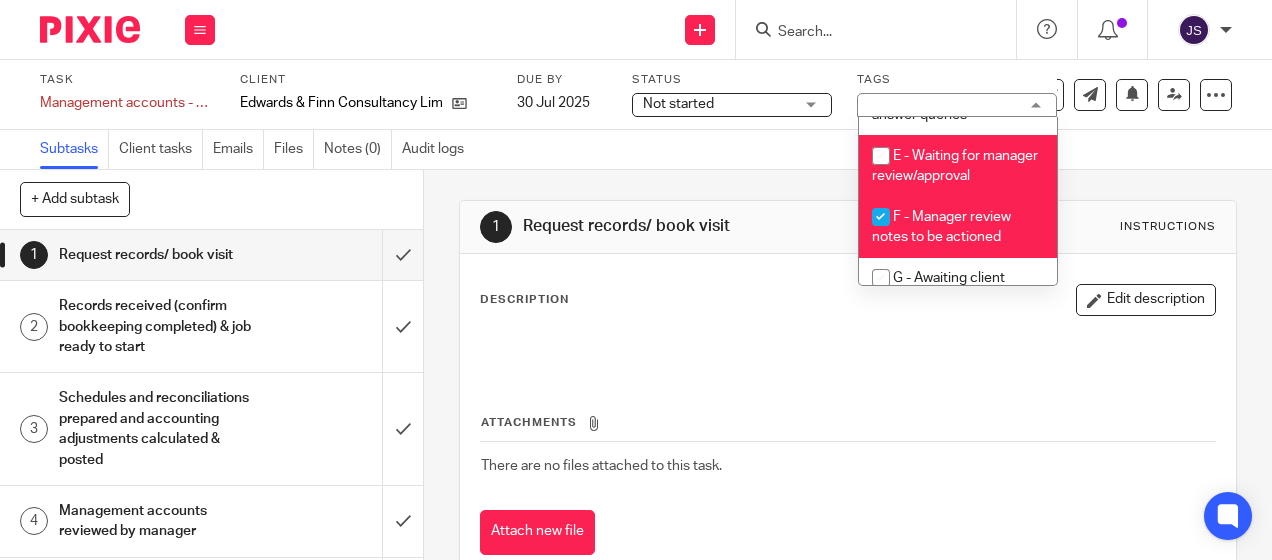 checkbox on "false" 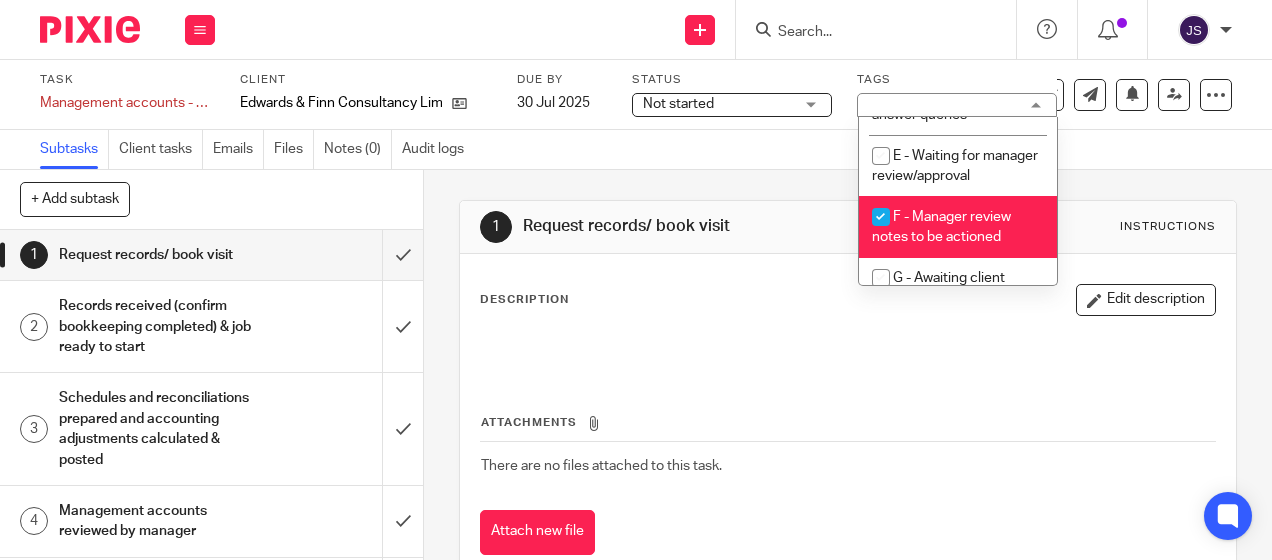 click on "Subtasks
Client tasks
Emails
Files
Notes (0)
Audit logs" at bounding box center [636, 150] 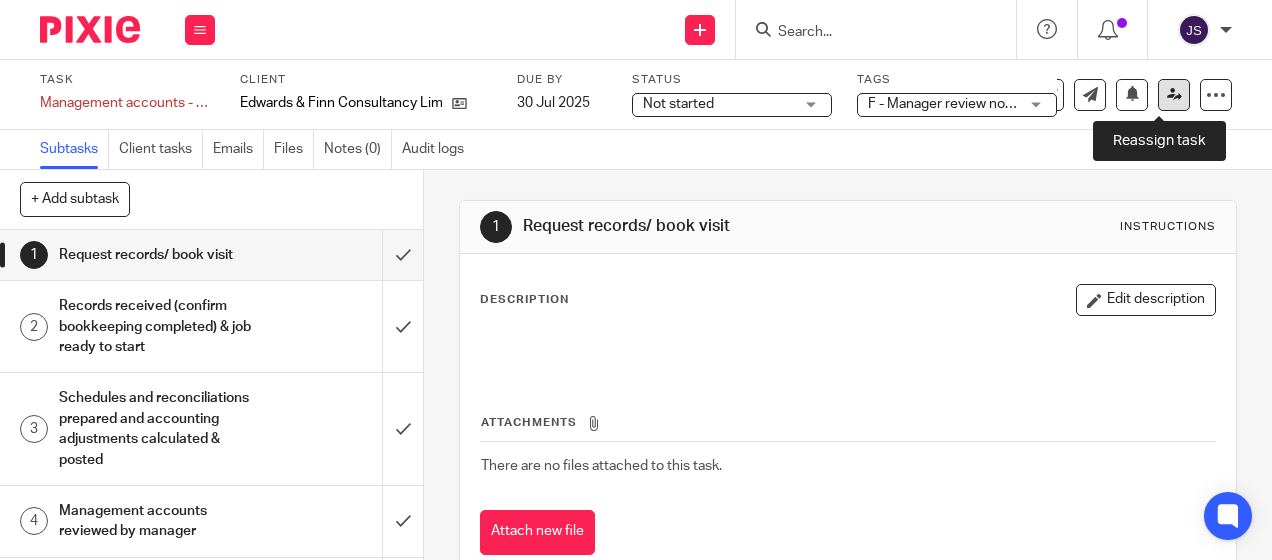 click at bounding box center [1174, 94] 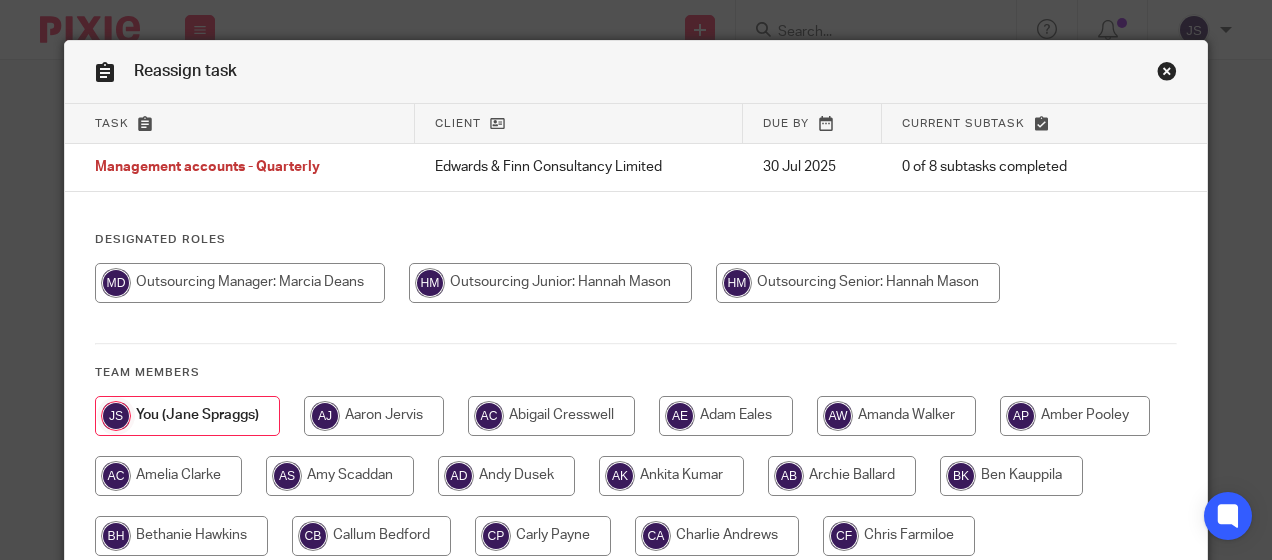 scroll, scrollTop: 0, scrollLeft: 0, axis: both 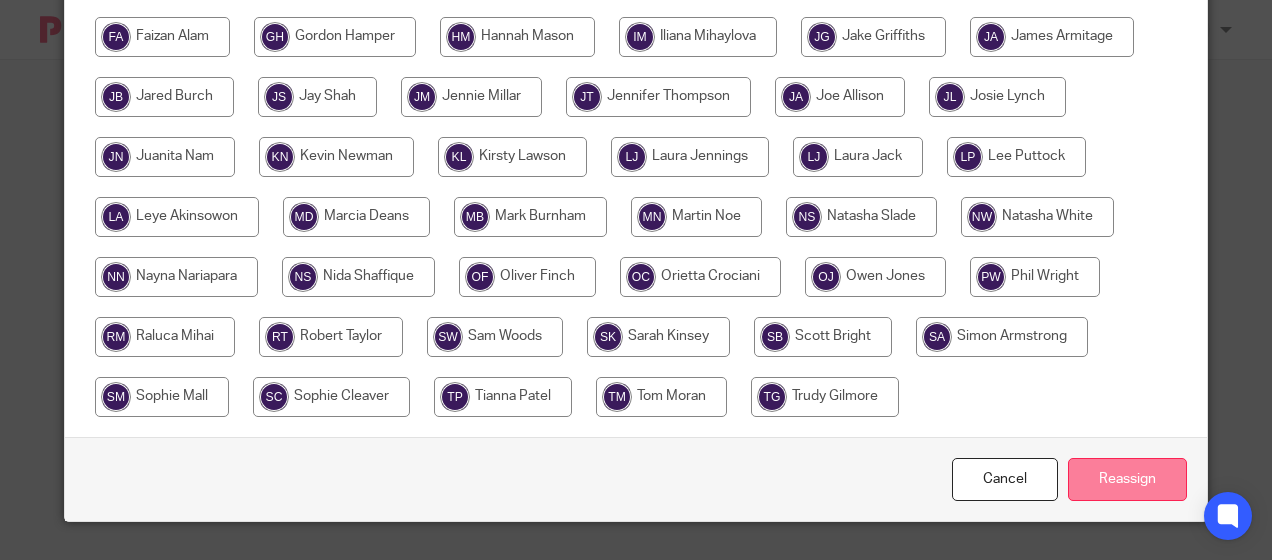 click on "Reassign" at bounding box center (1127, 479) 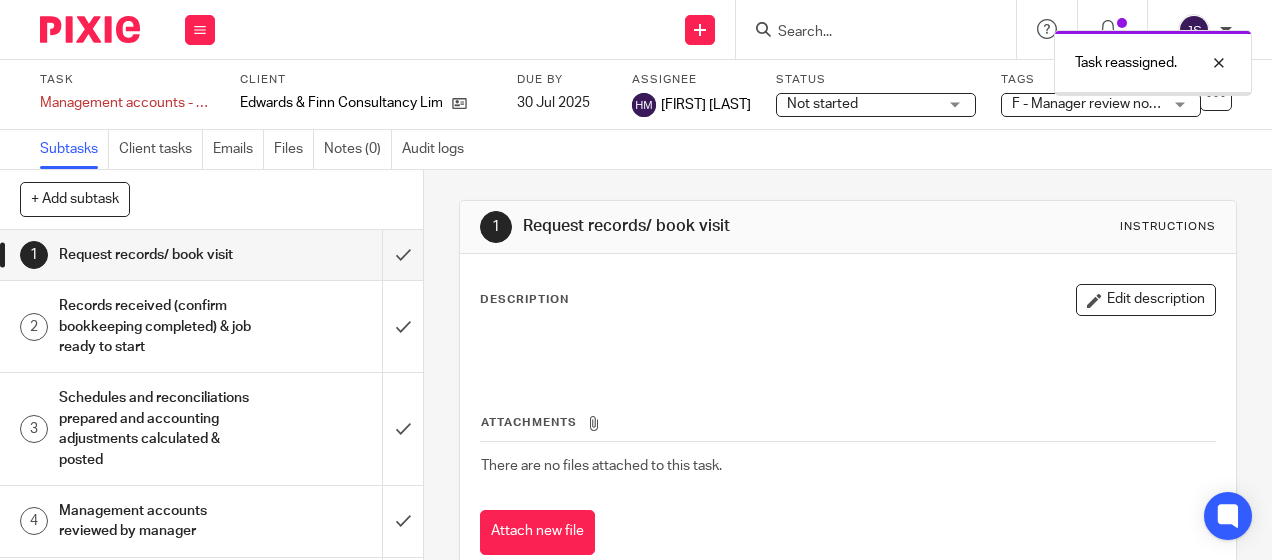 scroll, scrollTop: 0, scrollLeft: 0, axis: both 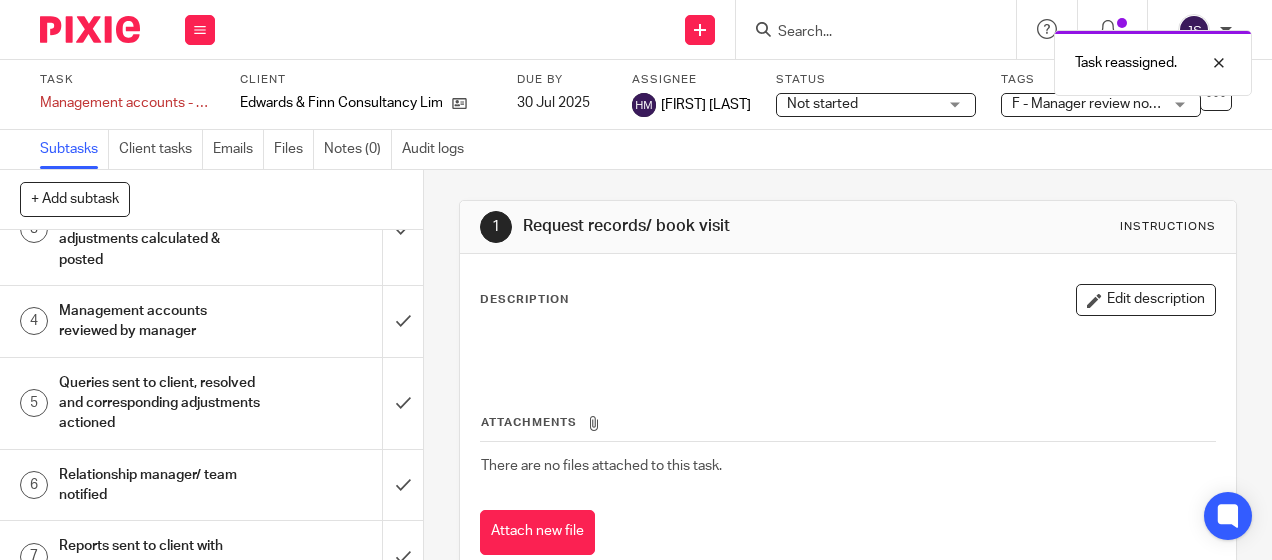 click on "Management accounts reviewed by manager" at bounding box center (160, 321) 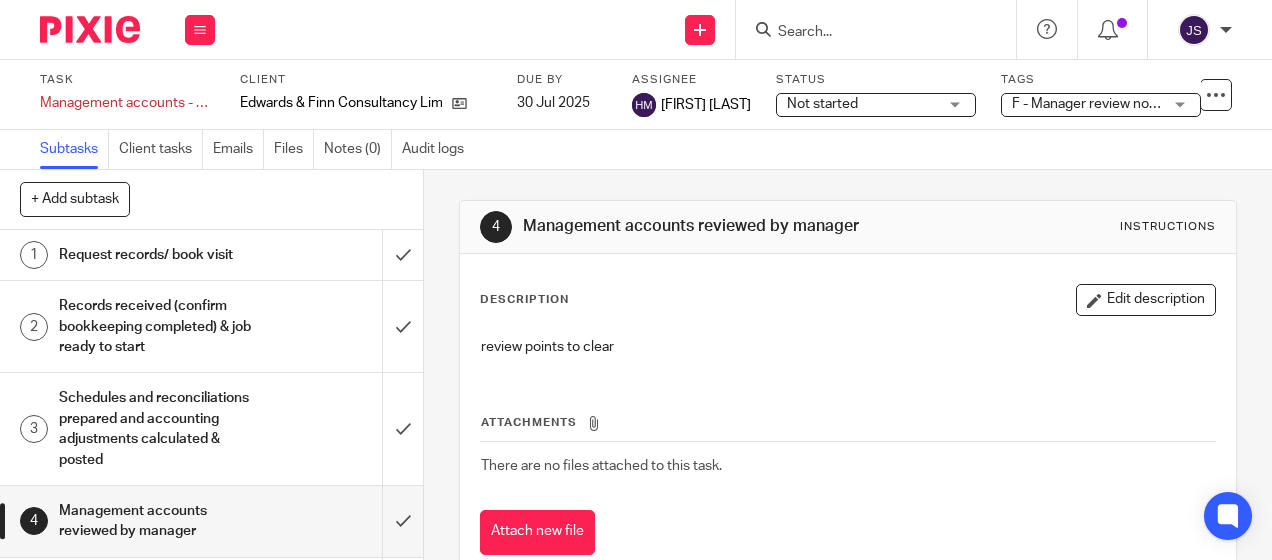 scroll, scrollTop: 0, scrollLeft: 0, axis: both 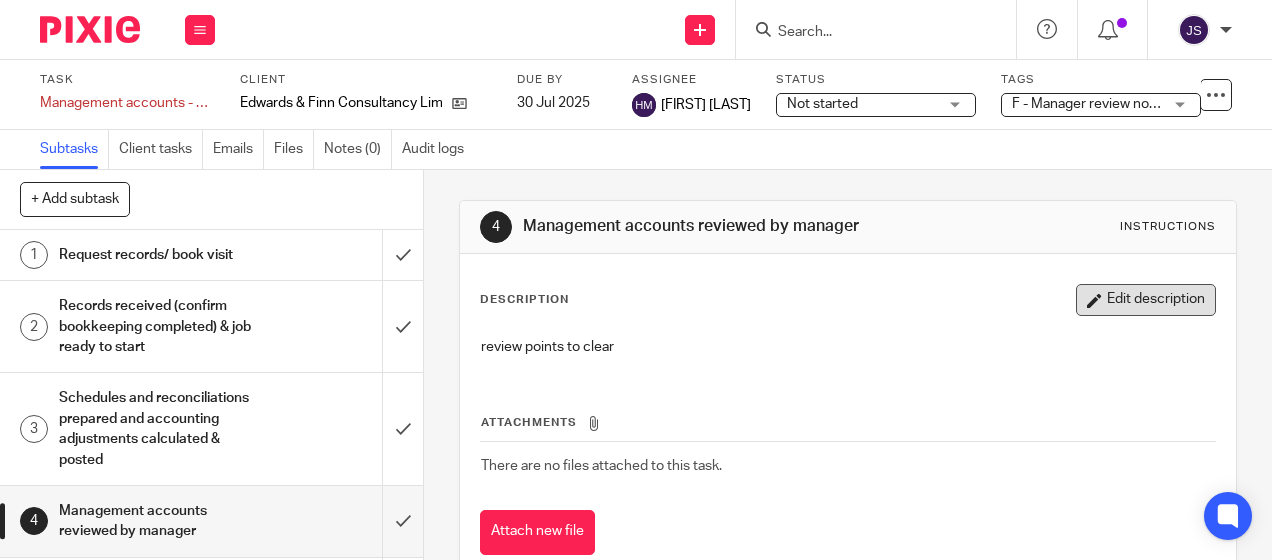 click on "Edit description" at bounding box center (1146, 300) 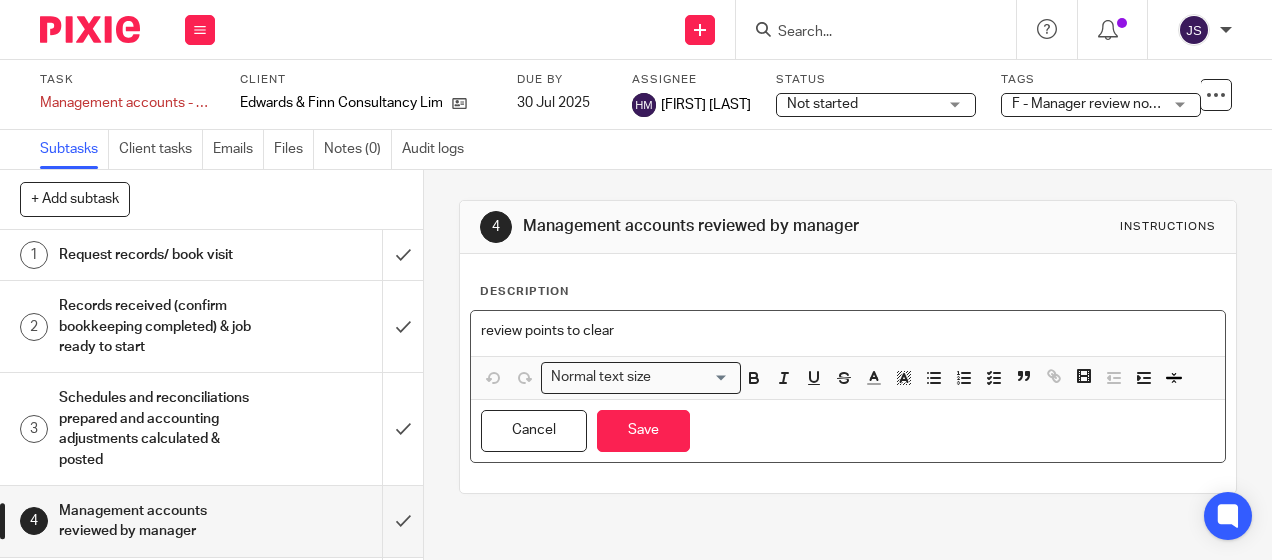 click on "review points to clear" at bounding box center [847, 331] 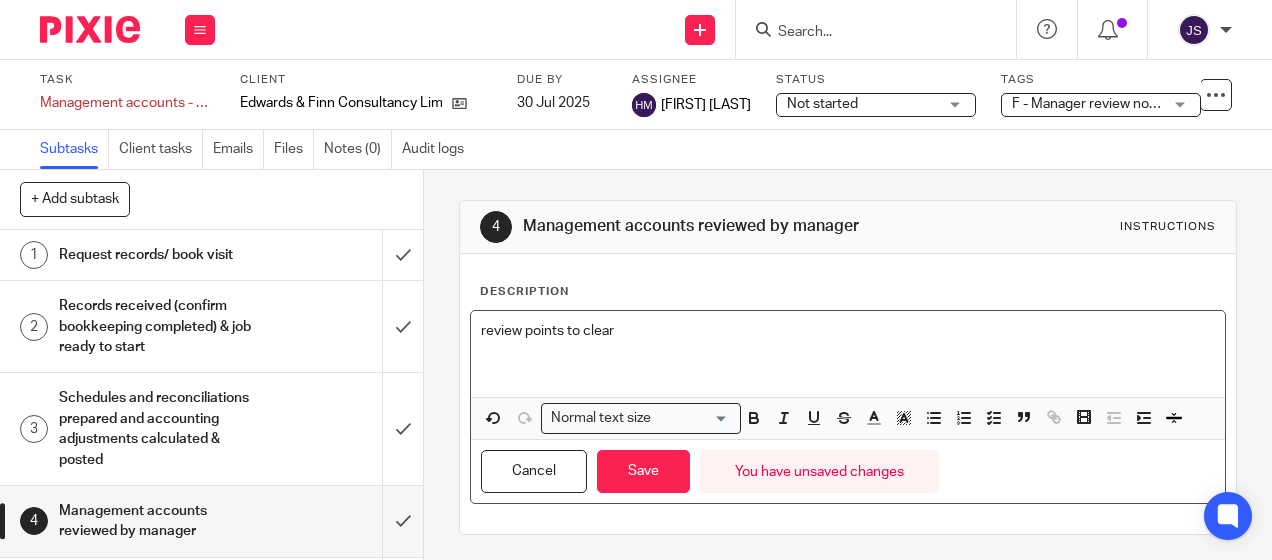 type 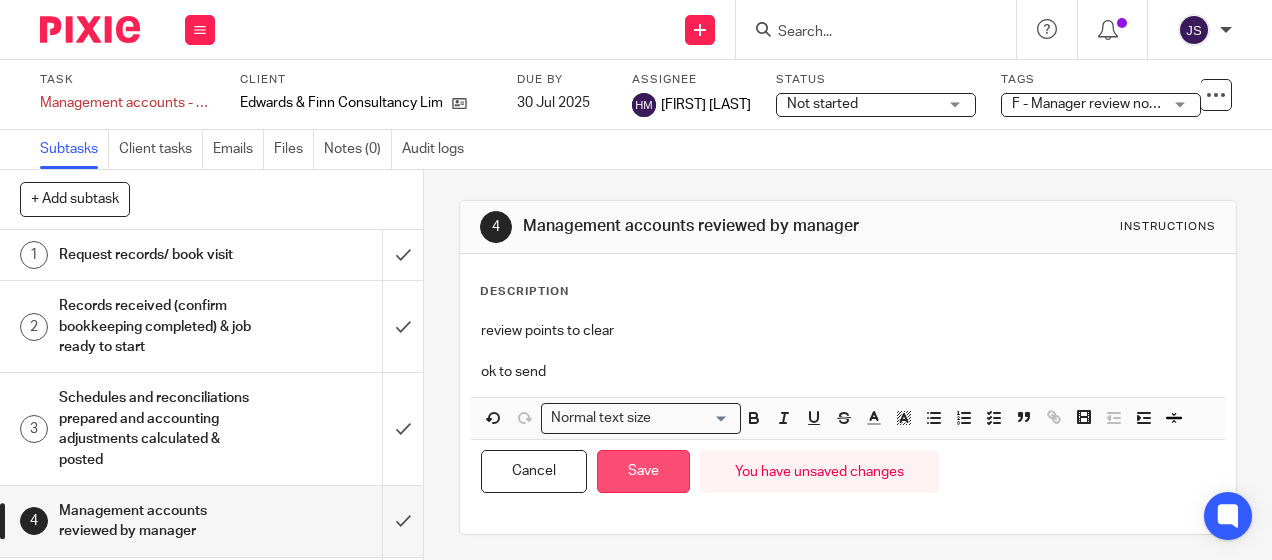 click on "Save" at bounding box center [643, 471] 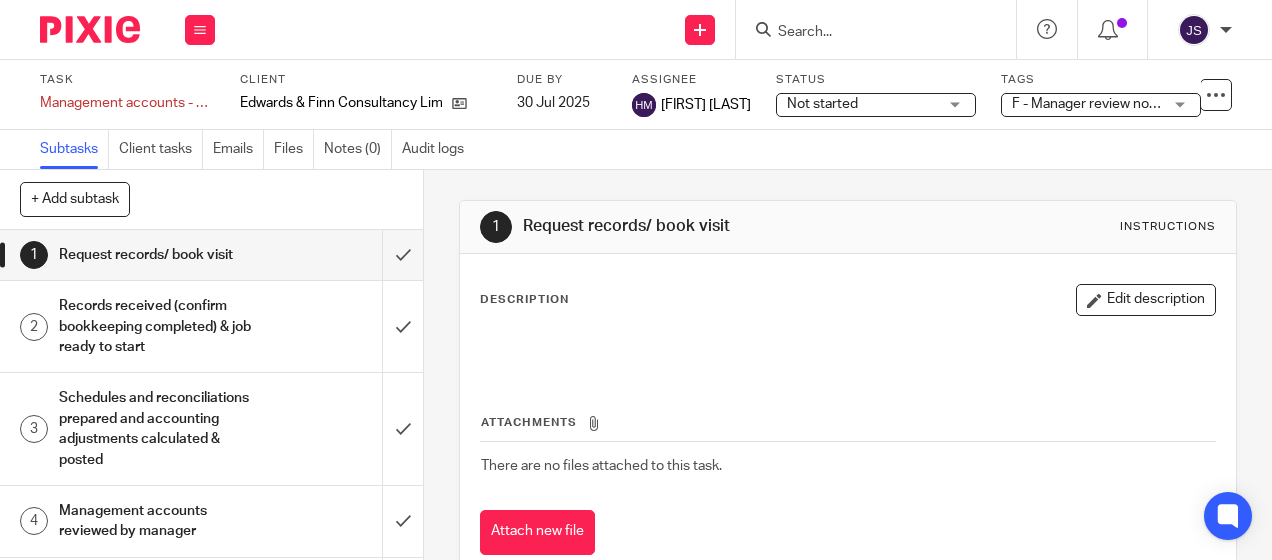scroll, scrollTop: 0, scrollLeft: 0, axis: both 